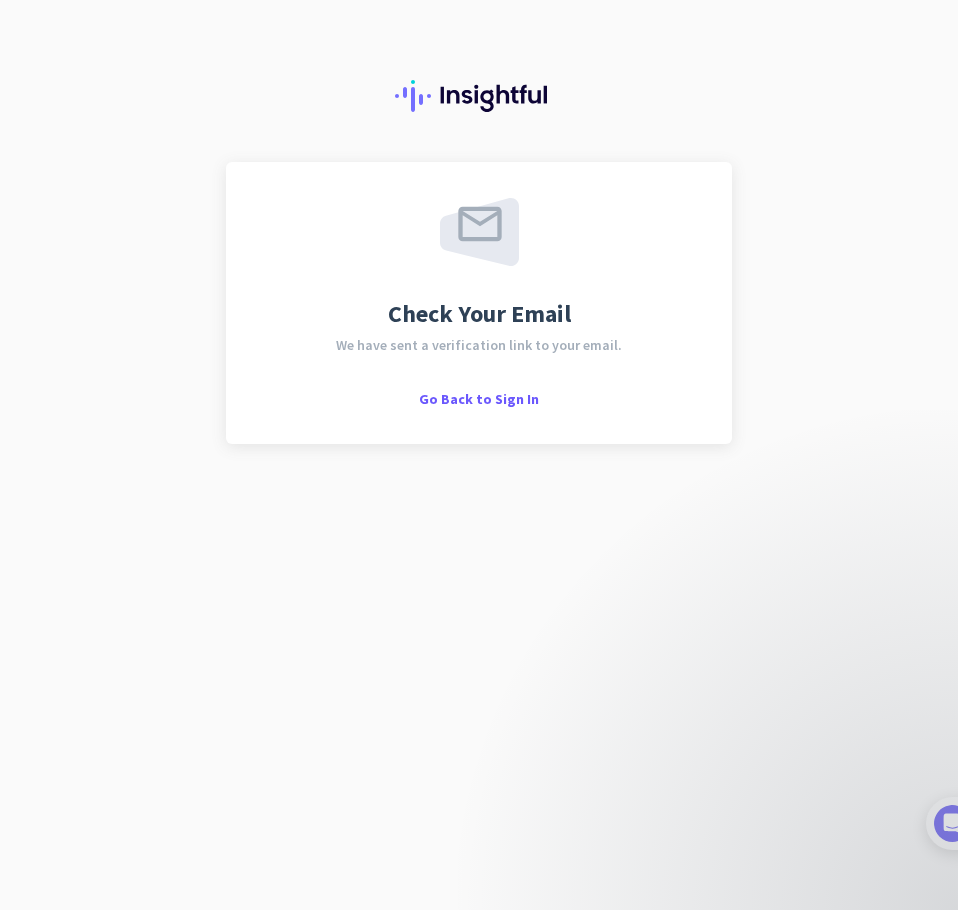scroll, scrollTop: 0, scrollLeft: 0, axis: both 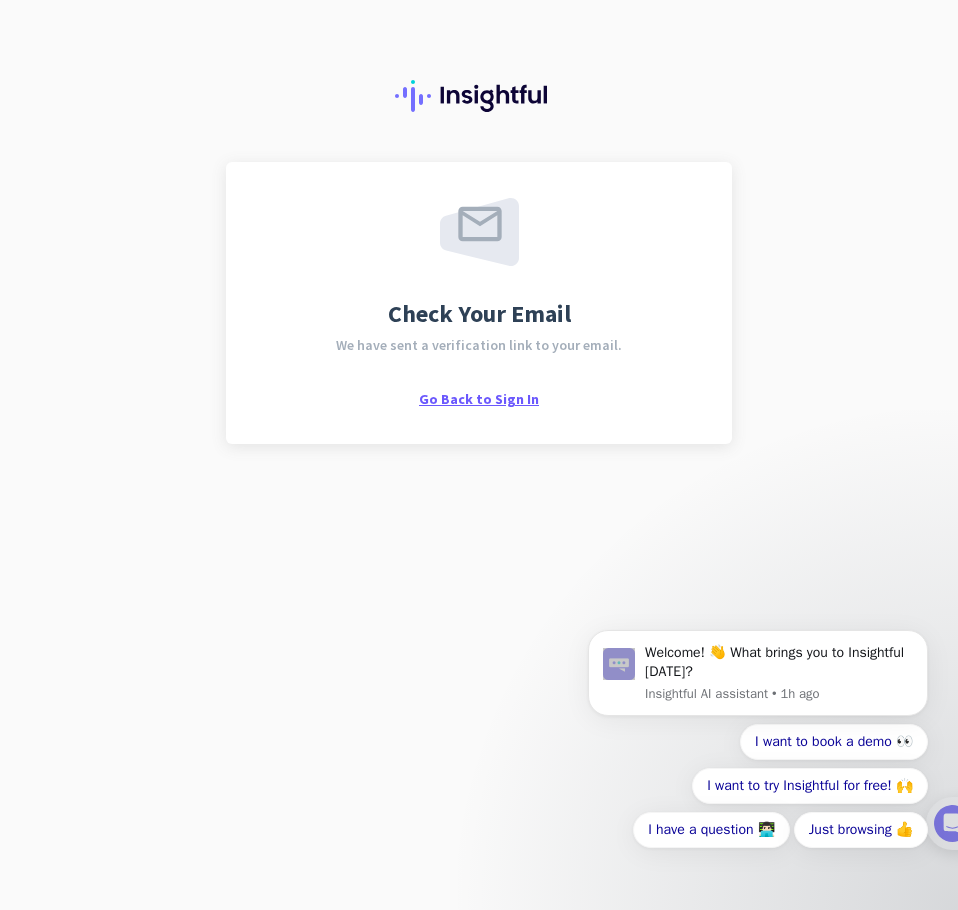 click on "Go Back to Sign In" 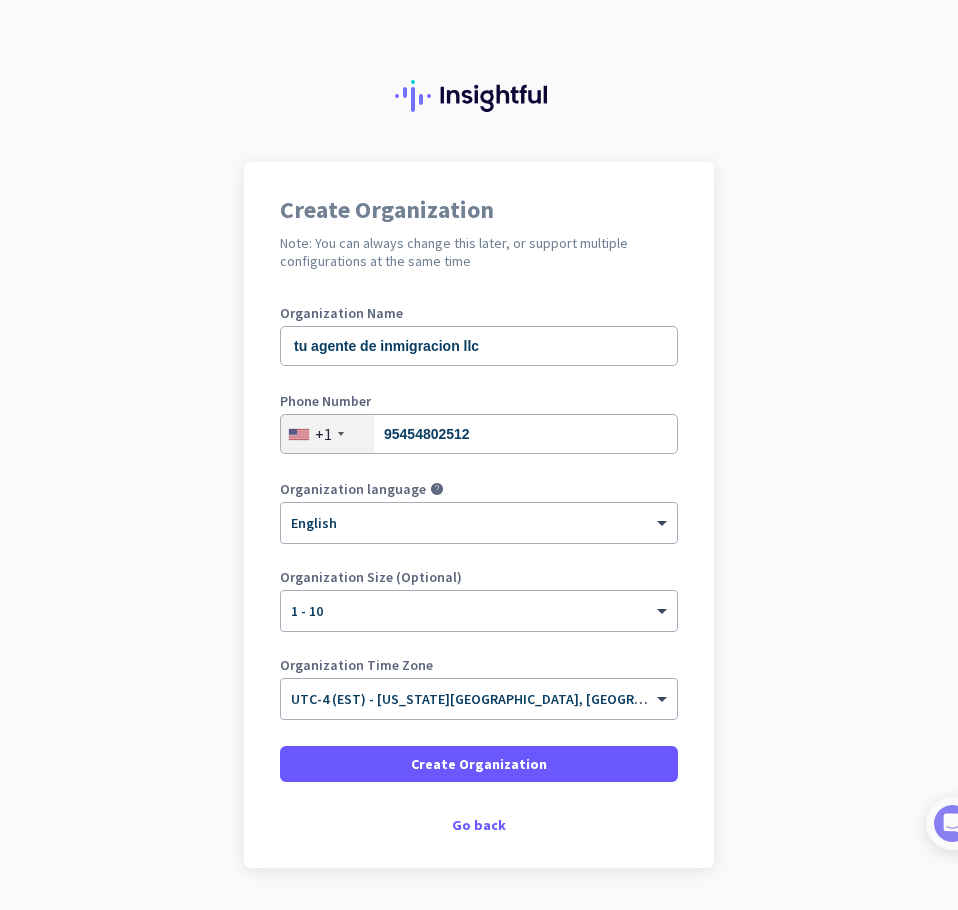scroll, scrollTop: 0, scrollLeft: 0, axis: both 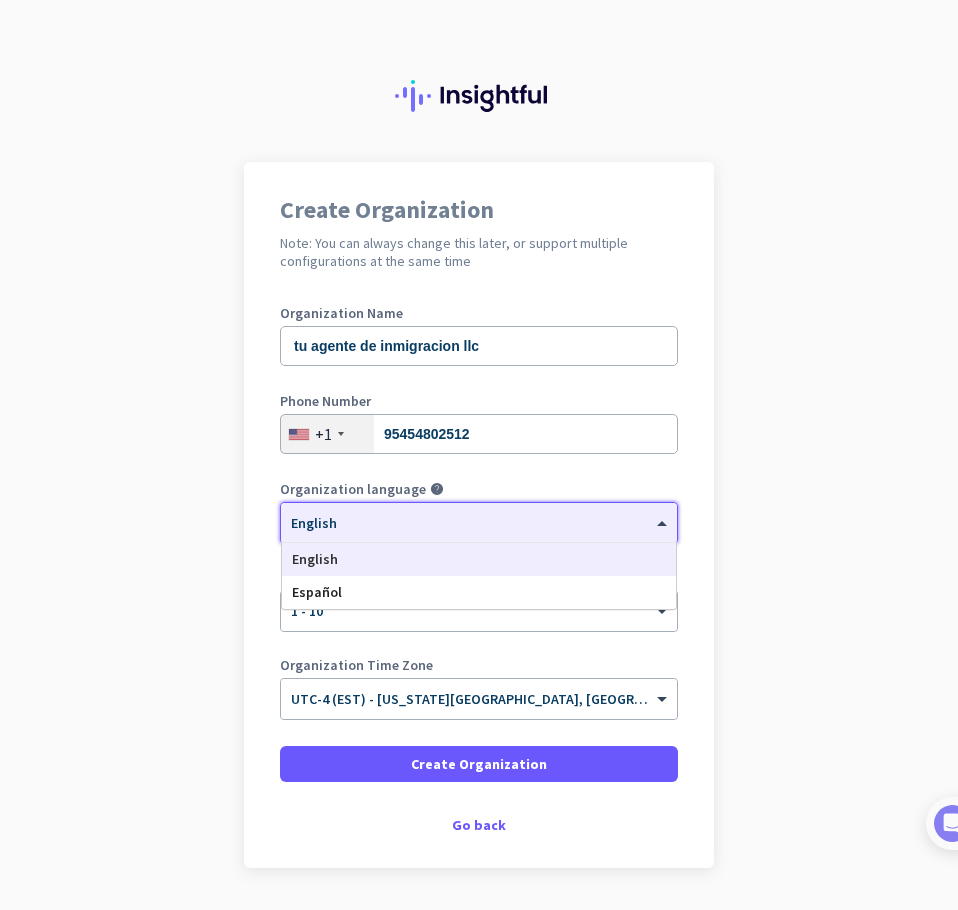 click on "× English" 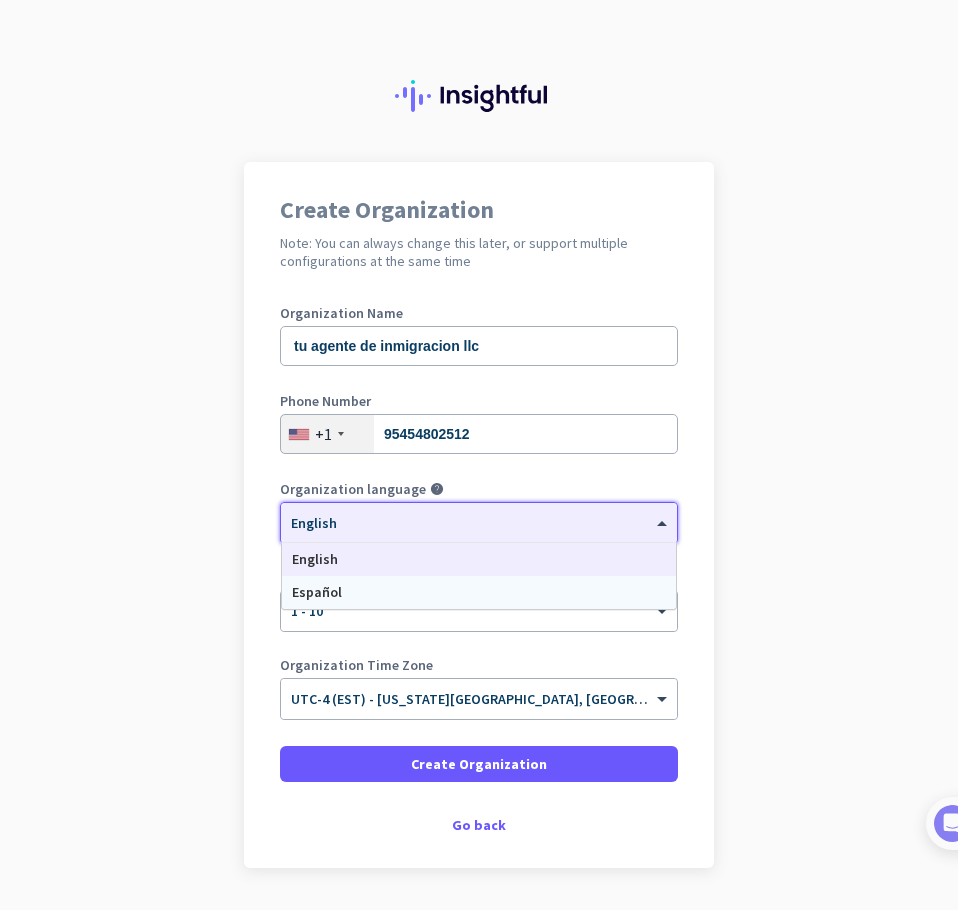 click on "Español" at bounding box center [479, 592] 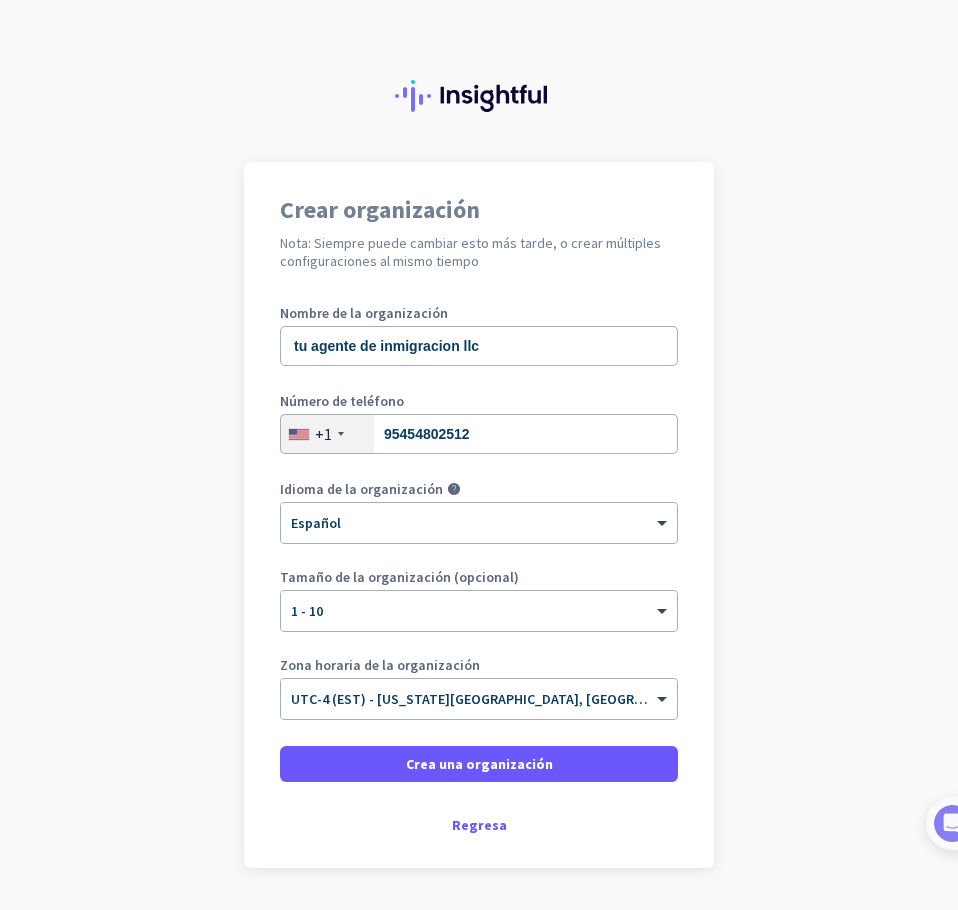 scroll, scrollTop: 0, scrollLeft: 0, axis: both 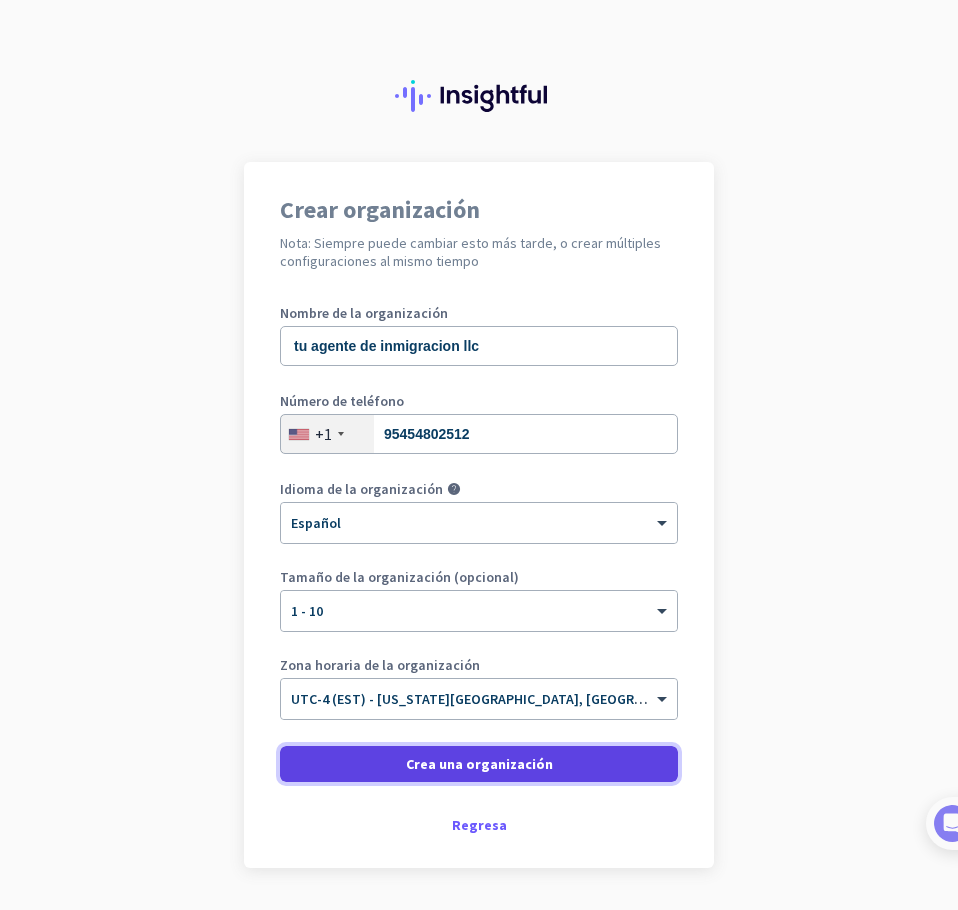 click on "Crea una organización" 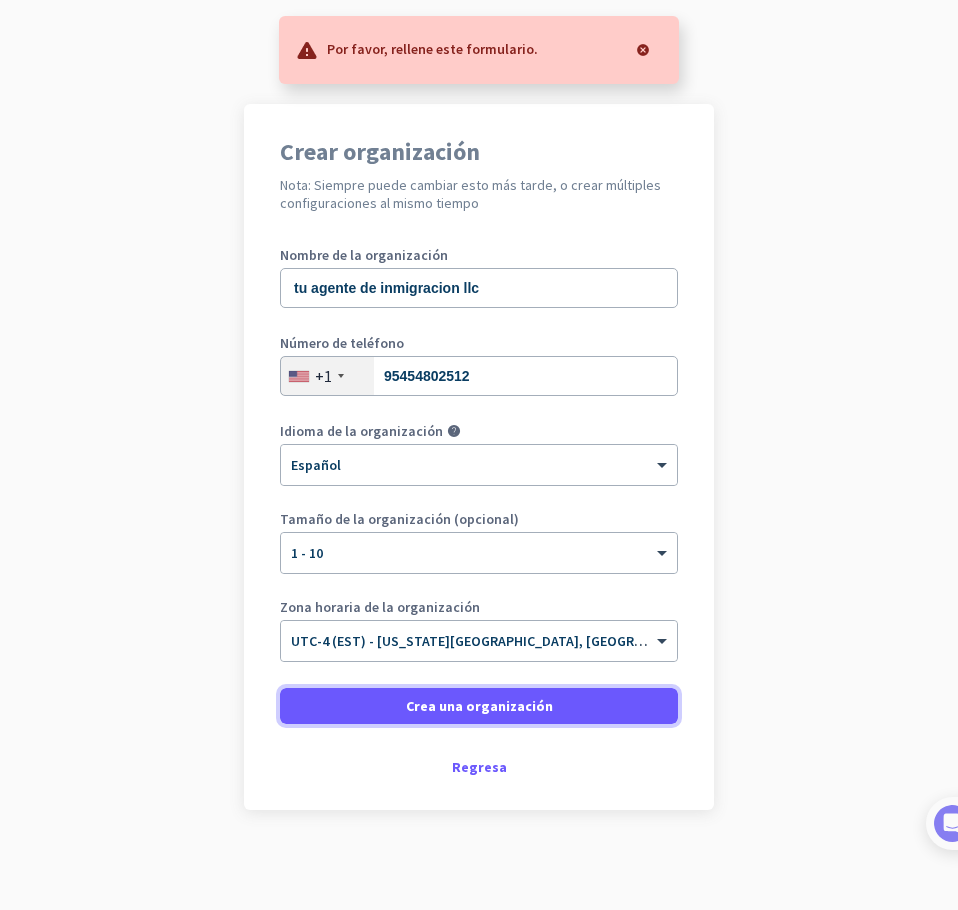 scroll, scrollTop: 0, scrollLeft: 0, axis: both 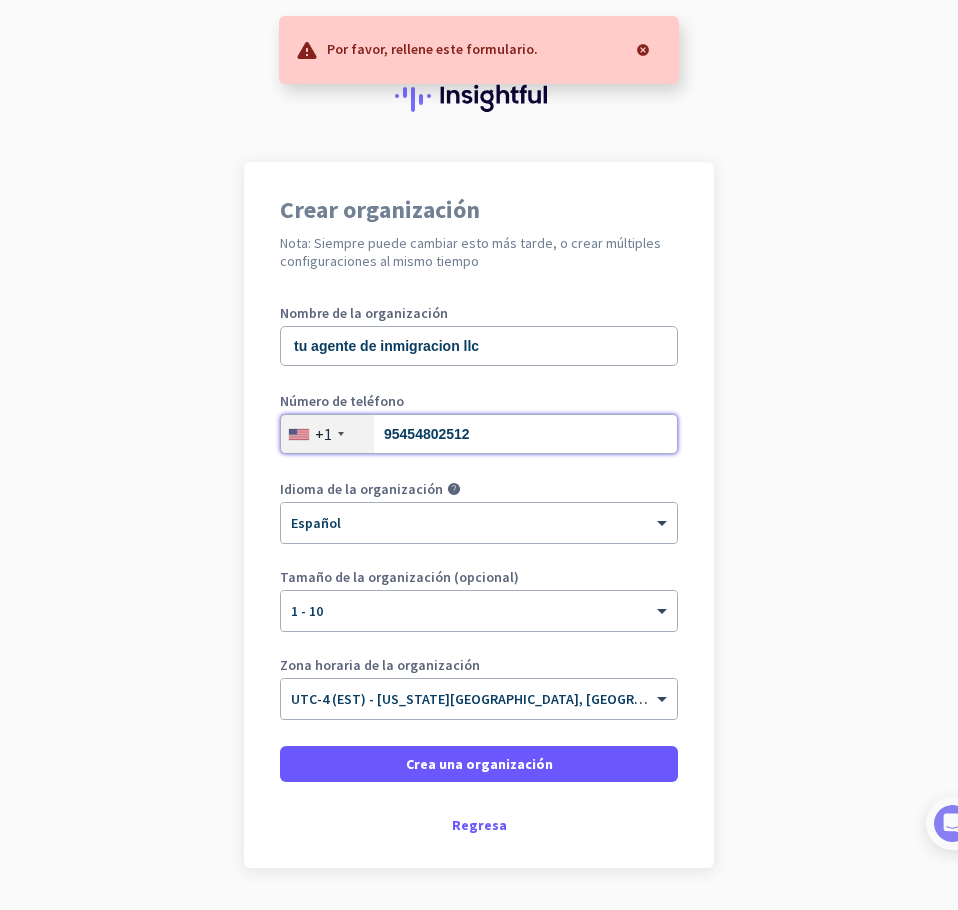 click on "95454802512" at bounding box center (479, 434) 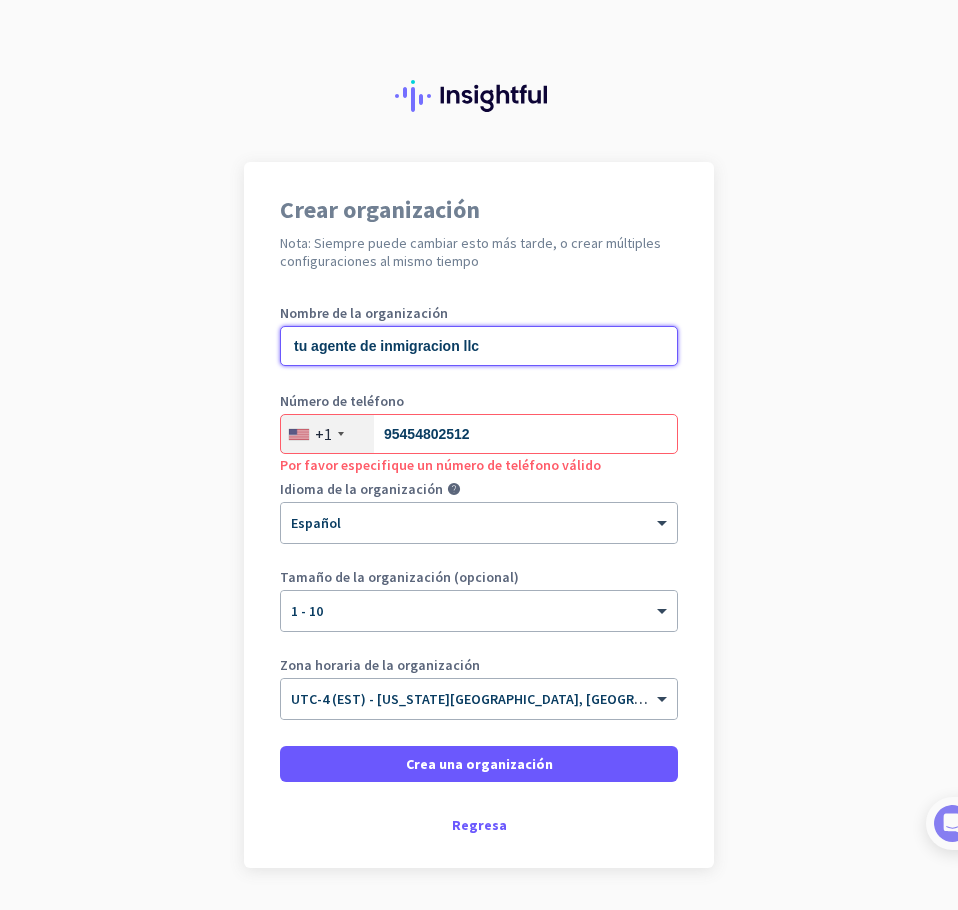 click on "tu agente de inmigracion llc" 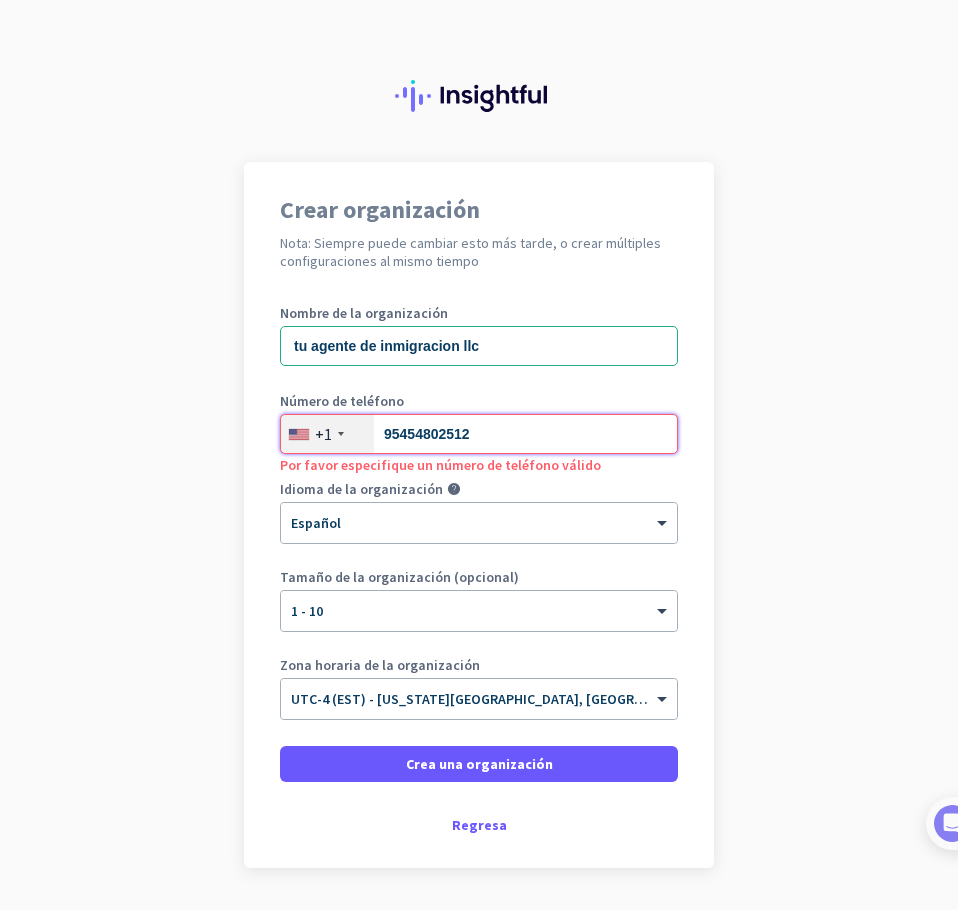 click on "95454802512" at bounding box center [479, 434] 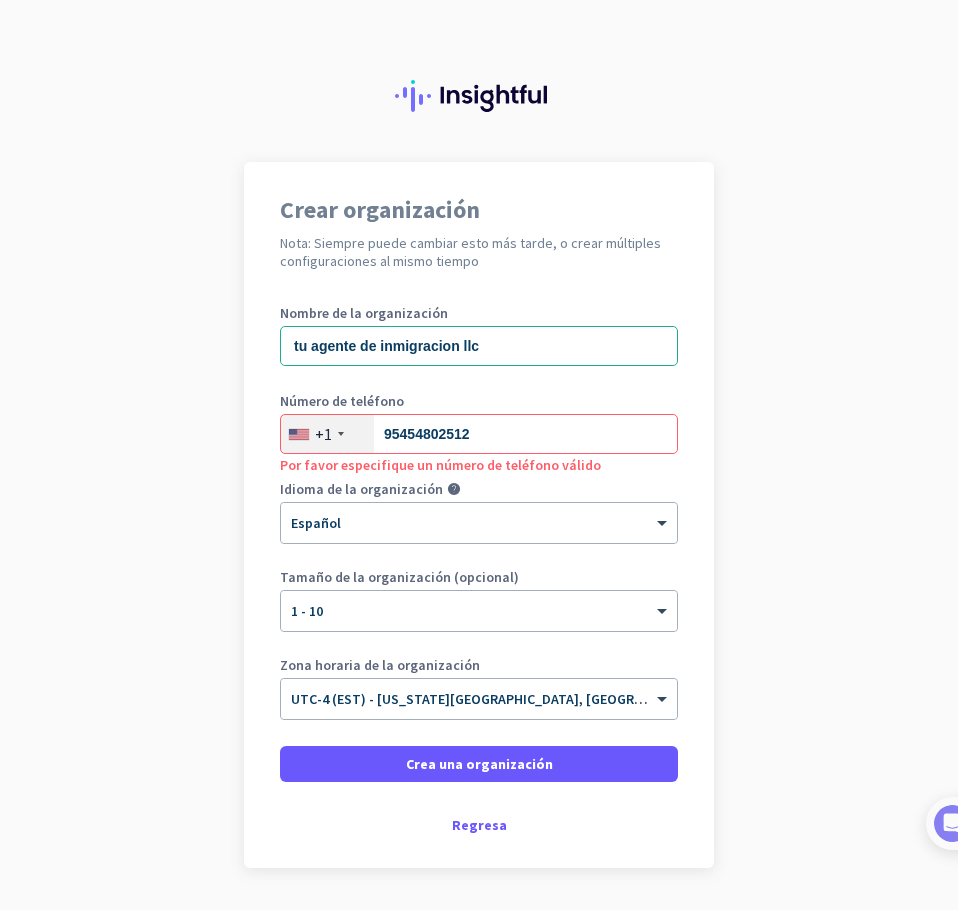 click on "+1" 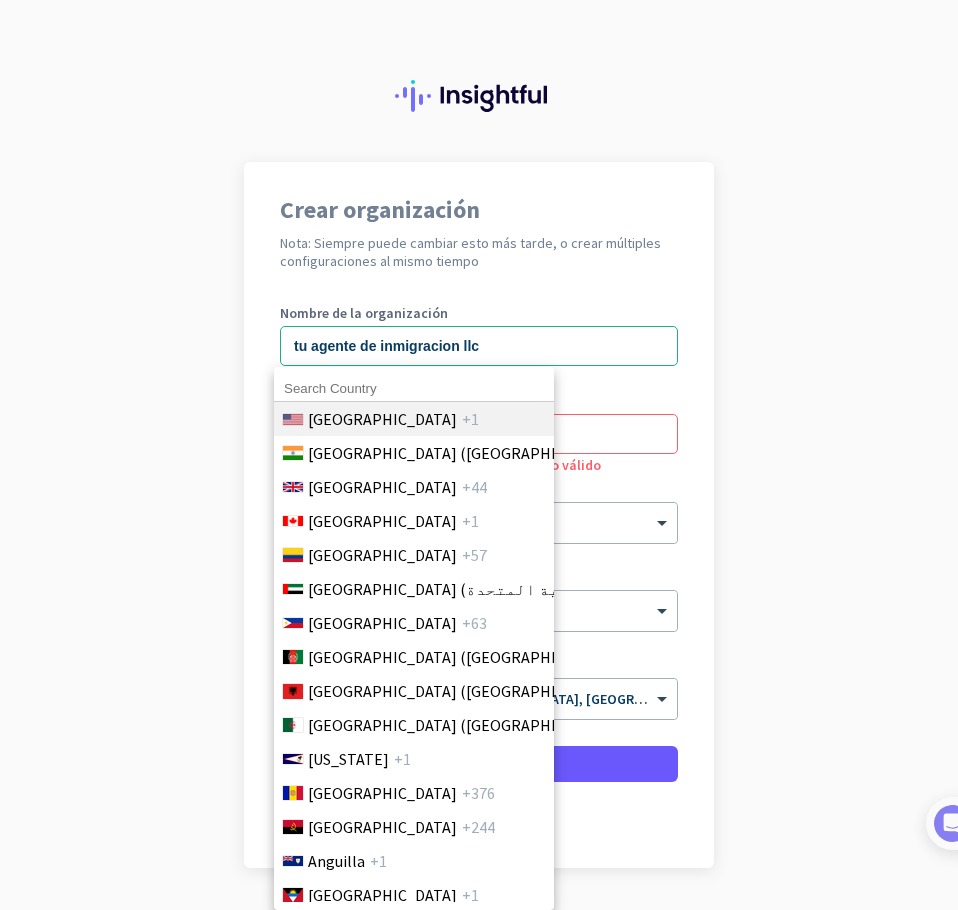 click on "[GEOGRAPHIC_DATA]" at bounding box center [382, 419] 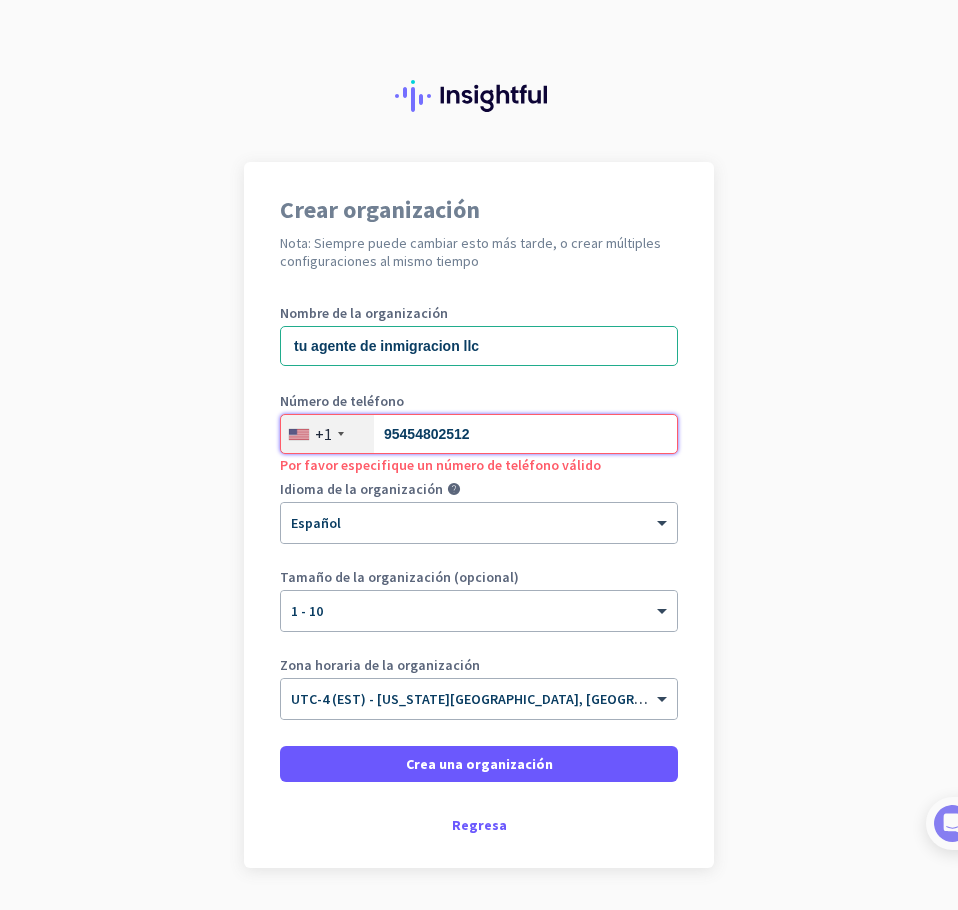 click on "95454802512" at bounding box center (479, 434) 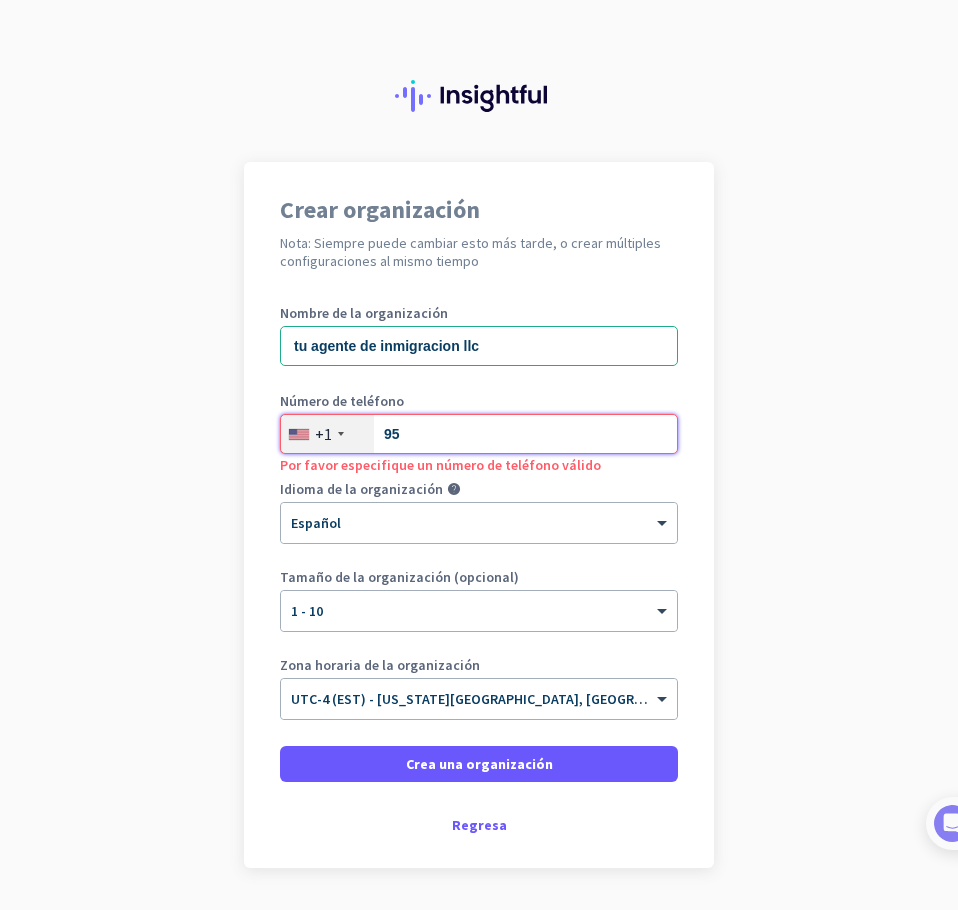 type on "9" 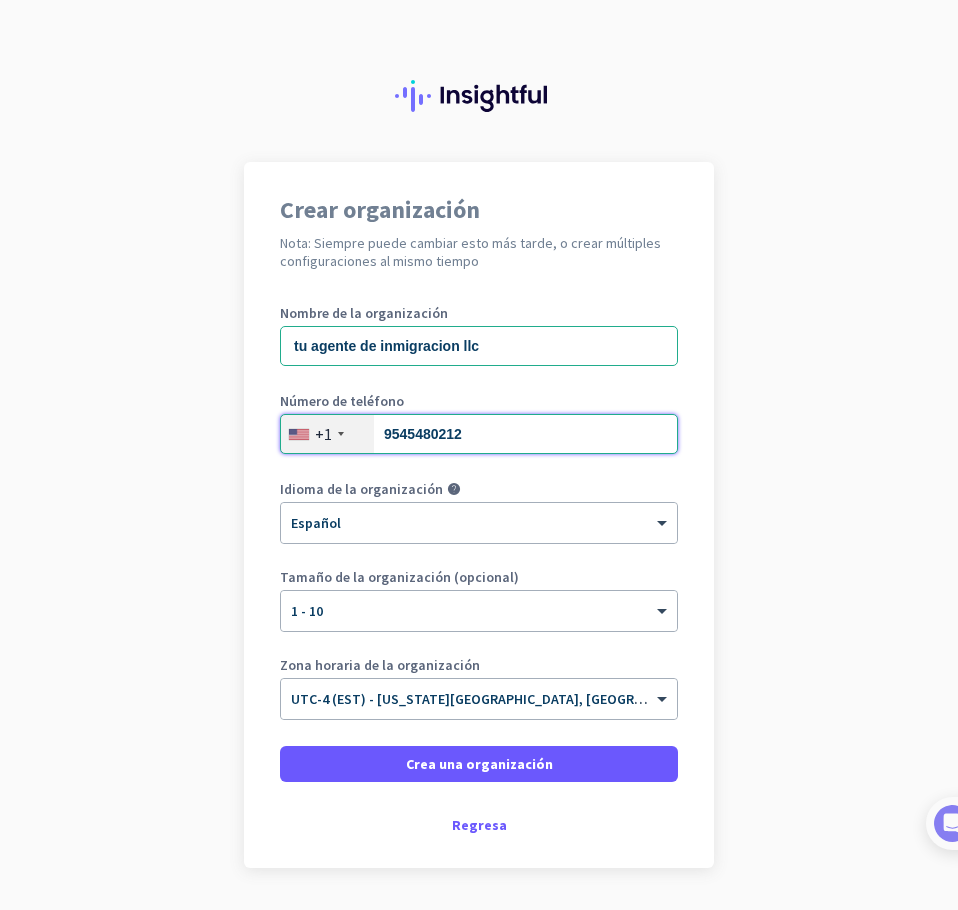 type on "9545480212" 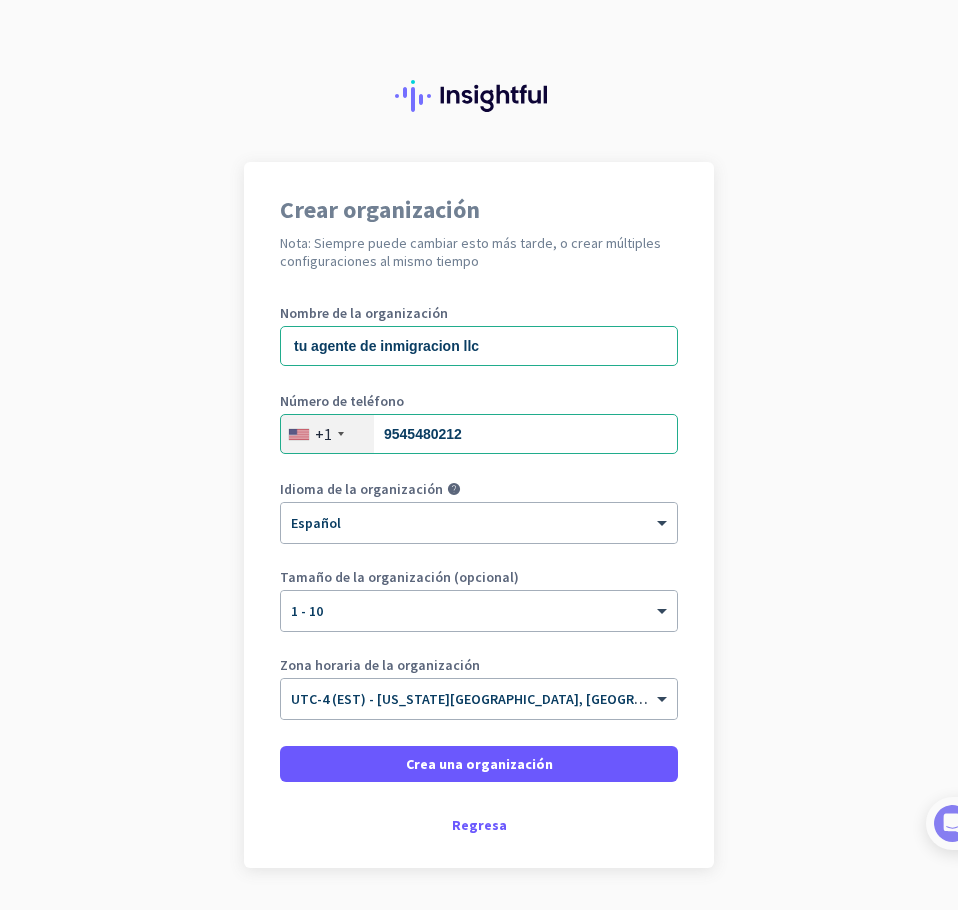 click on "Crear organización  Nota: Siempre puede cambiar esto más tarde, o crear múltiples configuraciones al mismo tiempo  Nombre de la organización tu agente de inmigracion llc Número de teléfono  [PHONE_NUMBER] Idioma de la organización help × Español Tamaño de la organización (opcional) × 1 - 10 Zona horaria de la organización × UTC-4 (EST) - [US_STATE][GEOGRAPHIC_DATA], [GEOGRAPHIC_DATA], [GEOGRAPHIC_DATA], Philadelphia   Crea una organización     Regresa" 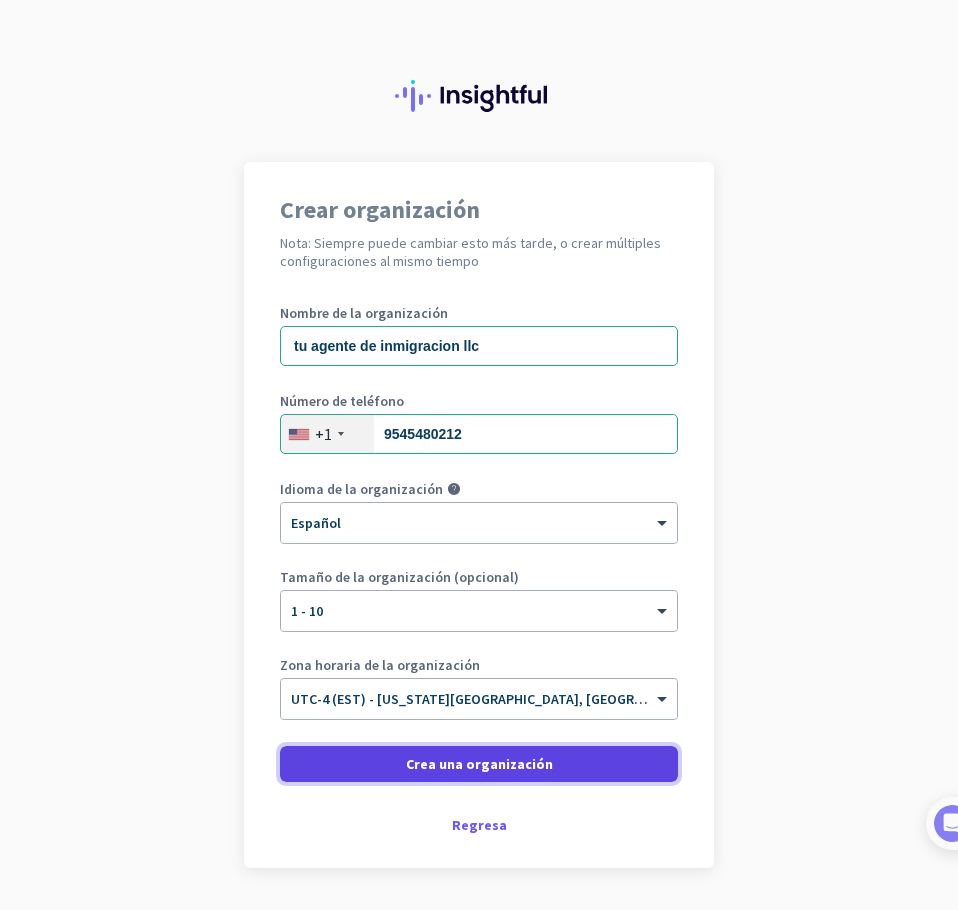 click on "Crea una organización" 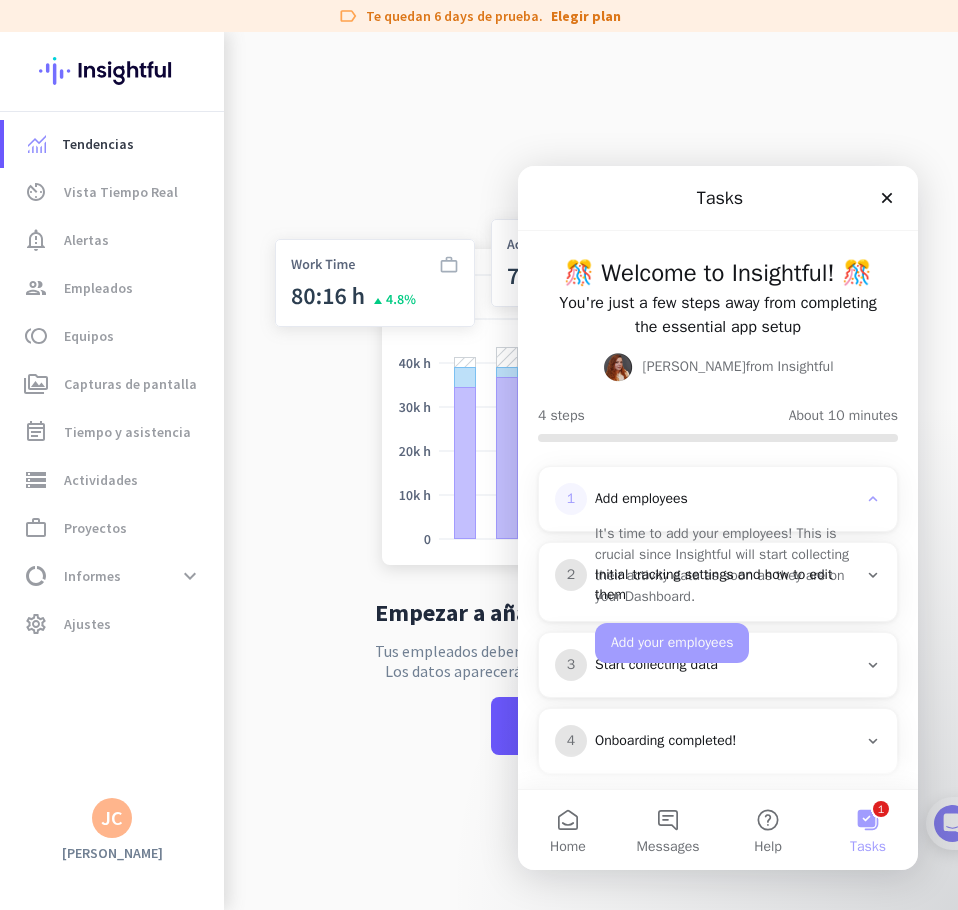 scroll, scrollTop: 0, scrollLeft: 0, axis: both 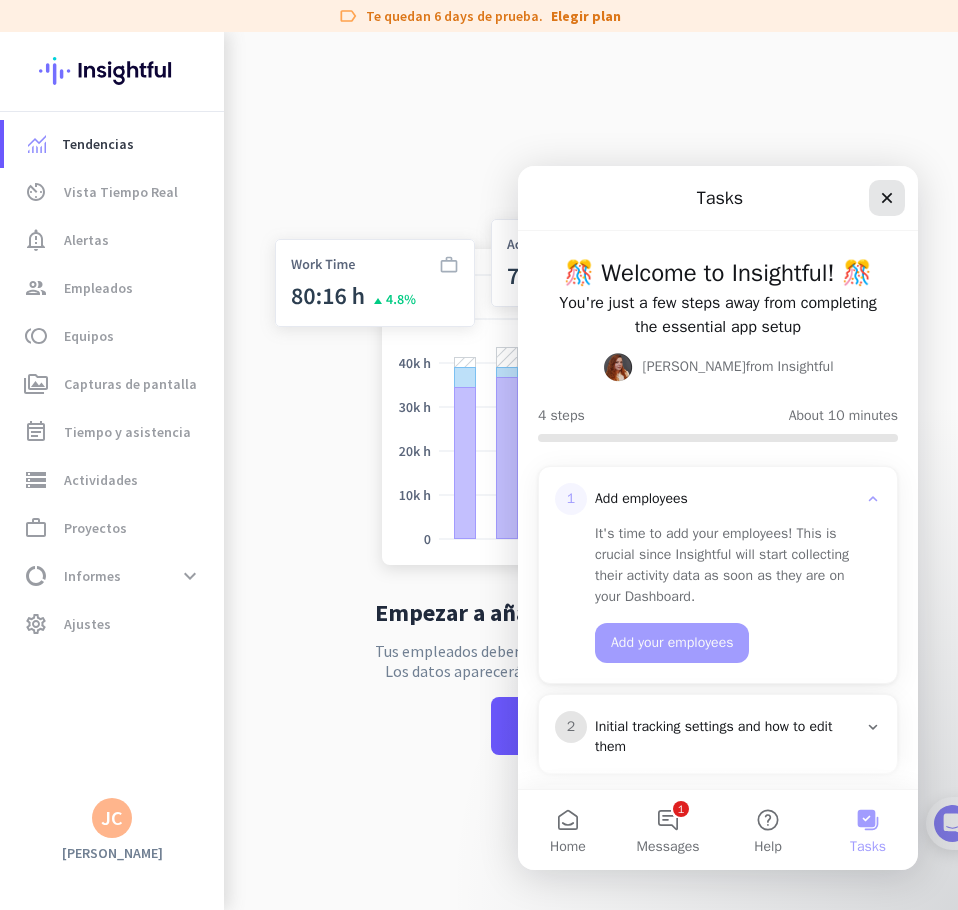 click 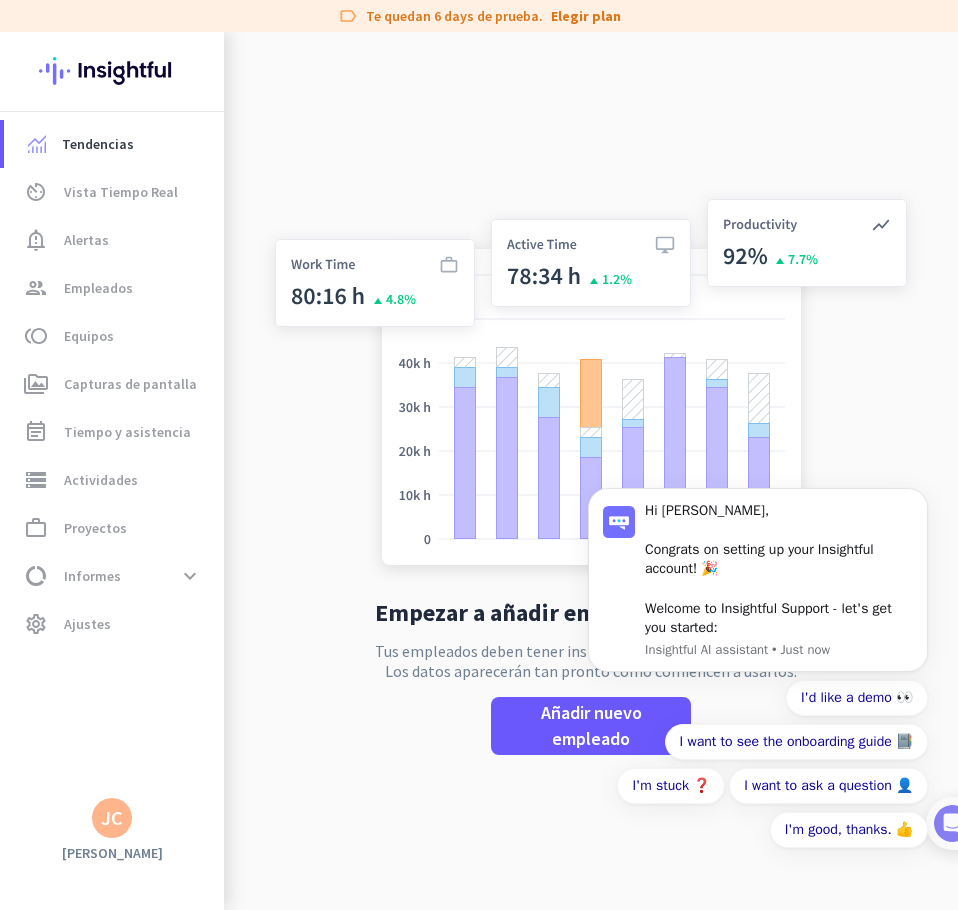 scroll, scrollTop: 0, scrollLeft: 0, axis: both 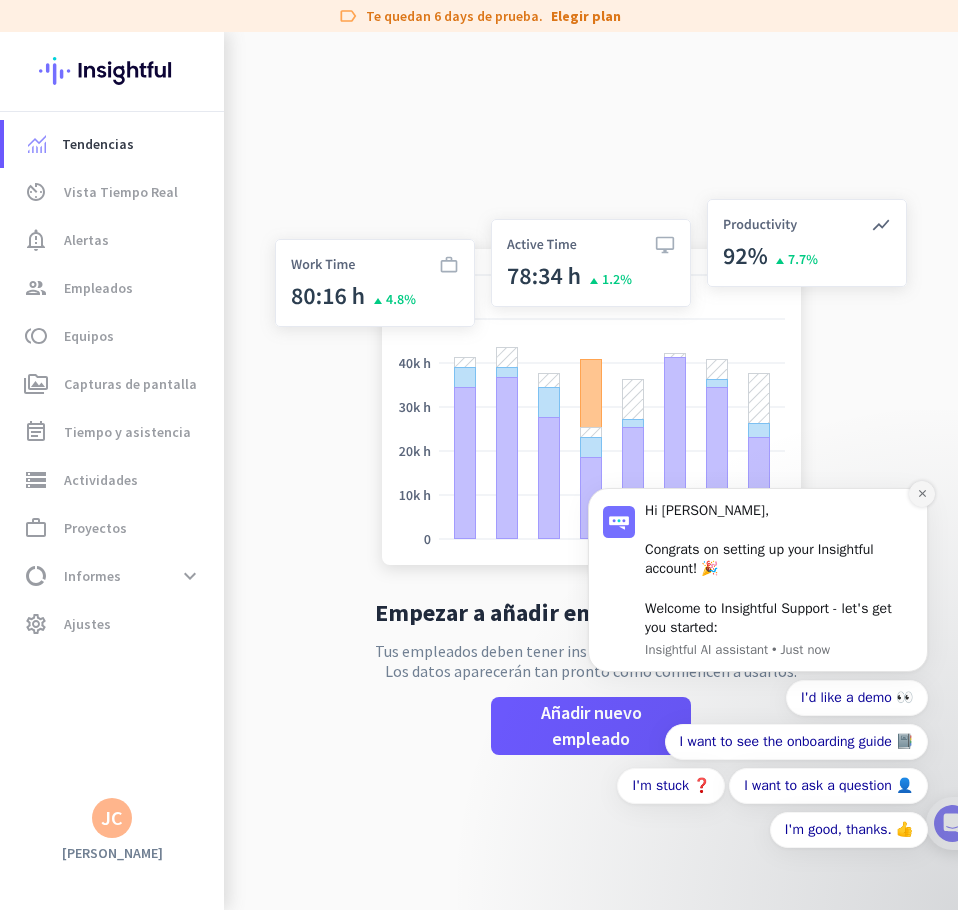 click 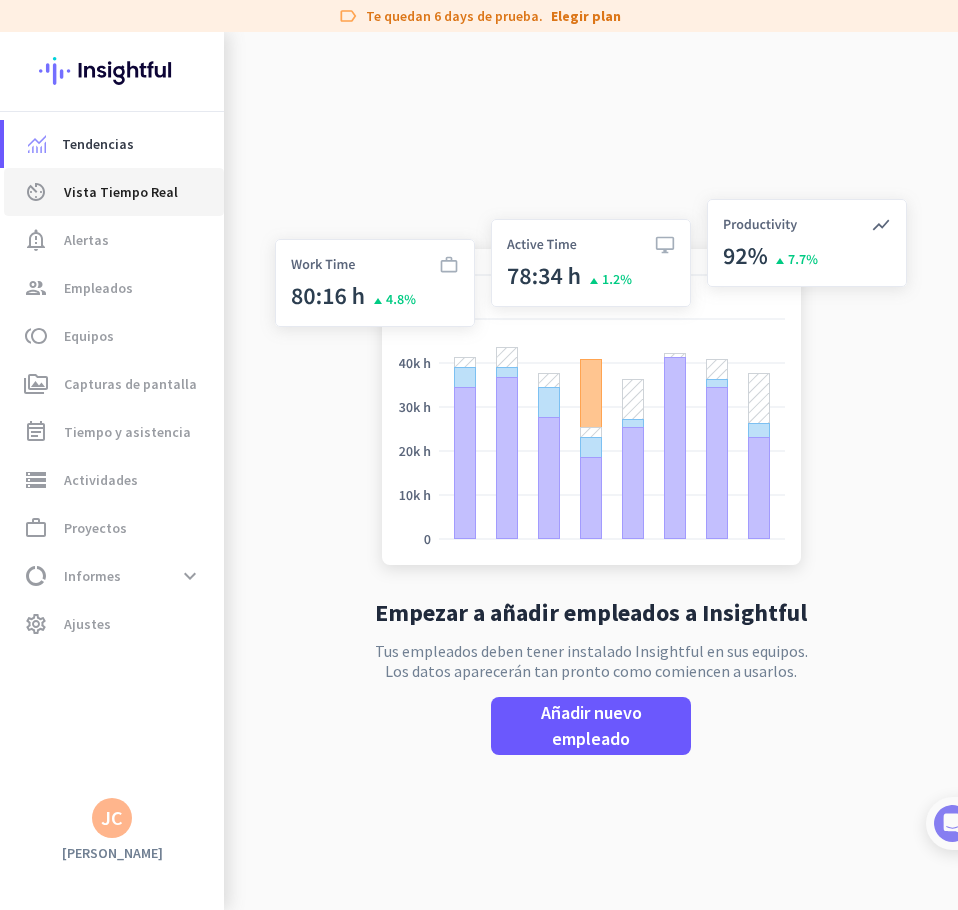 click on "Vista Tiempo Real" 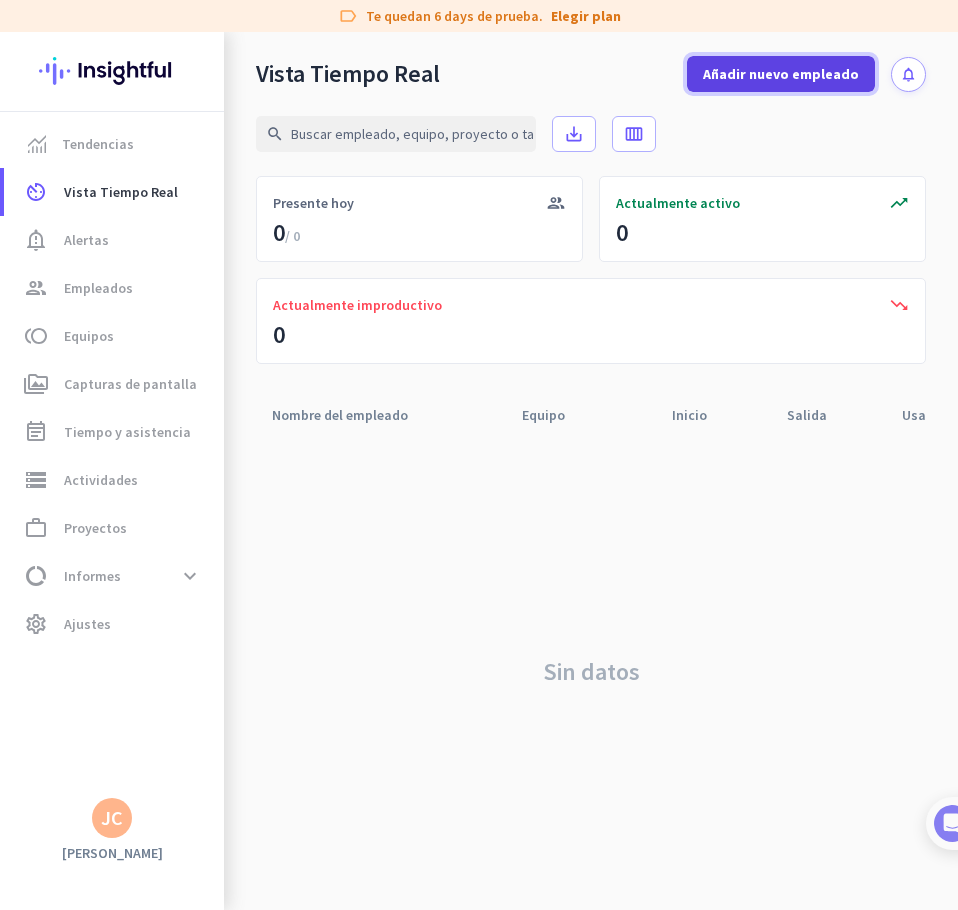 click on "Añadir nuevo empleado" at bounding box center (781, 74) 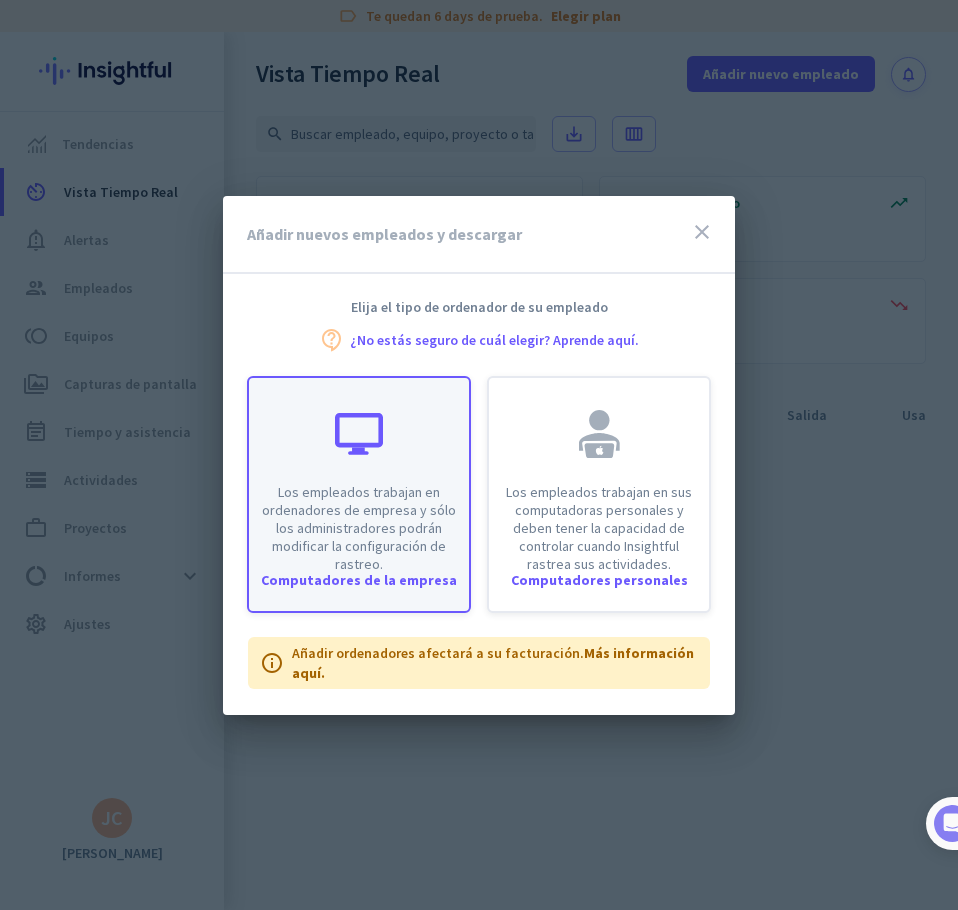 click on "Los empleados trabajan en ordenadores de empresa y sólo los administradores podrán modificar la configuración de rastreo." at bounding box center (359, 528) 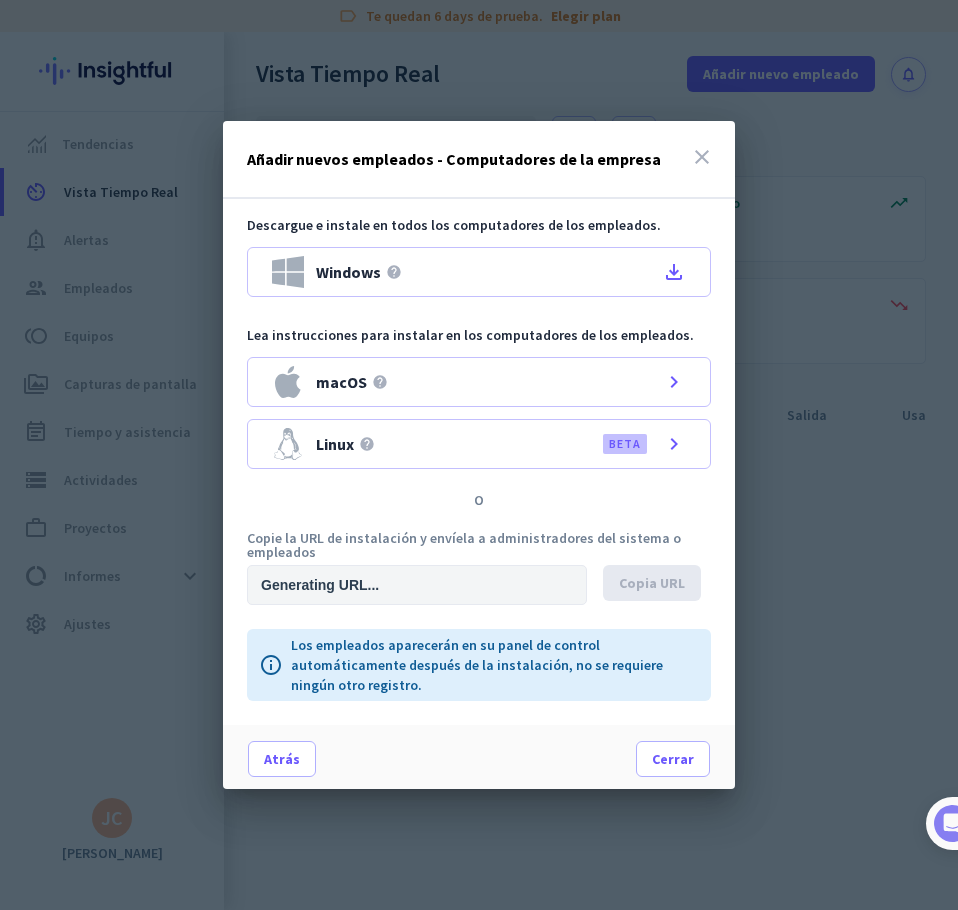 type on "[URL][DOMAIN_NAME]" 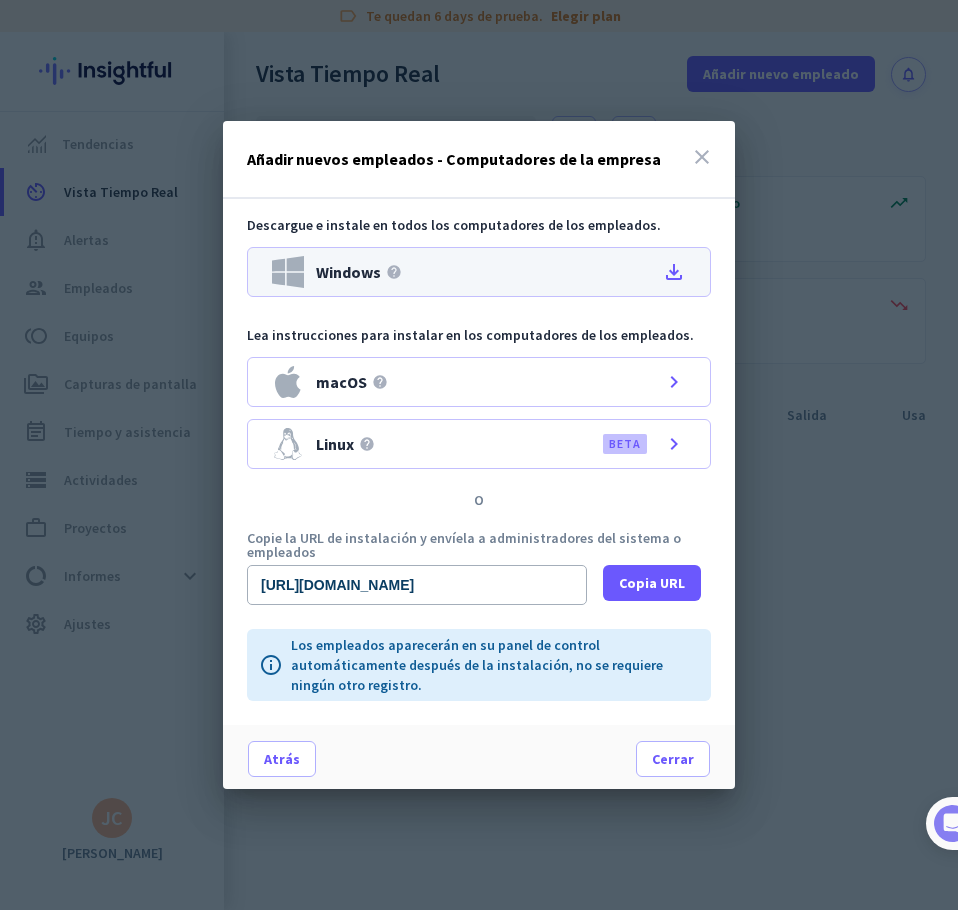 click on "file_download" at bounding box center (674, 272) 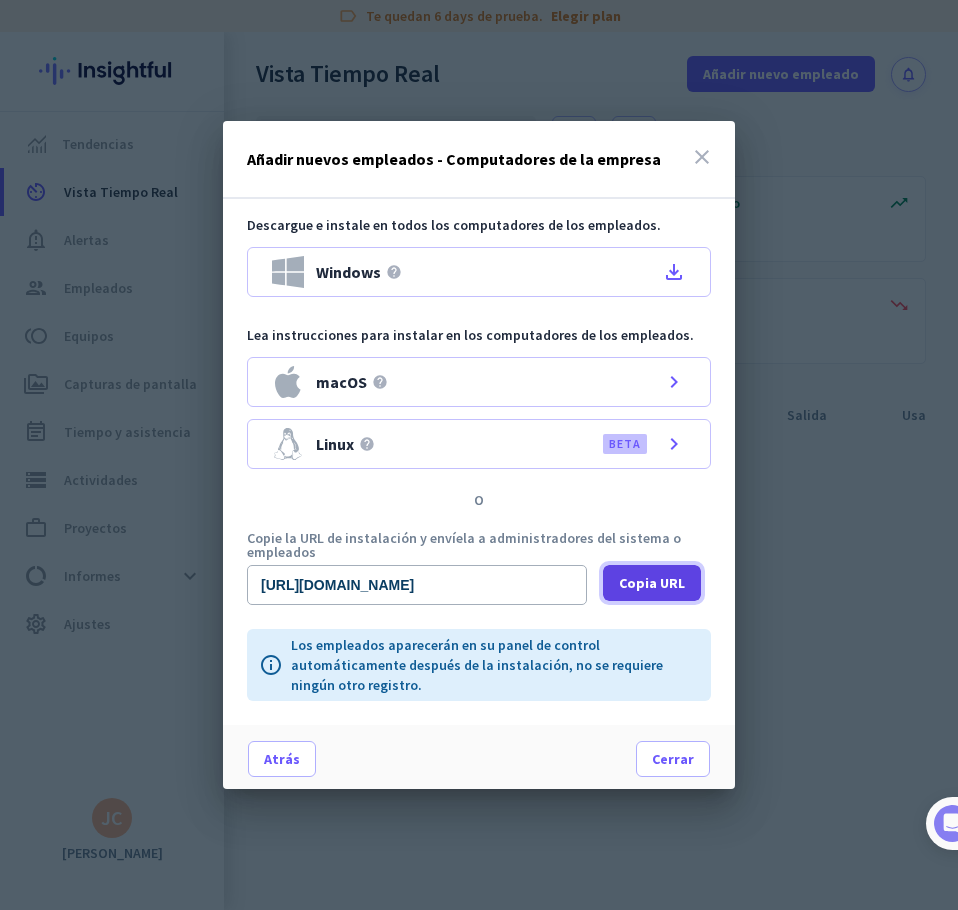 click on "Copia URL" at bounding box center (652, 583) 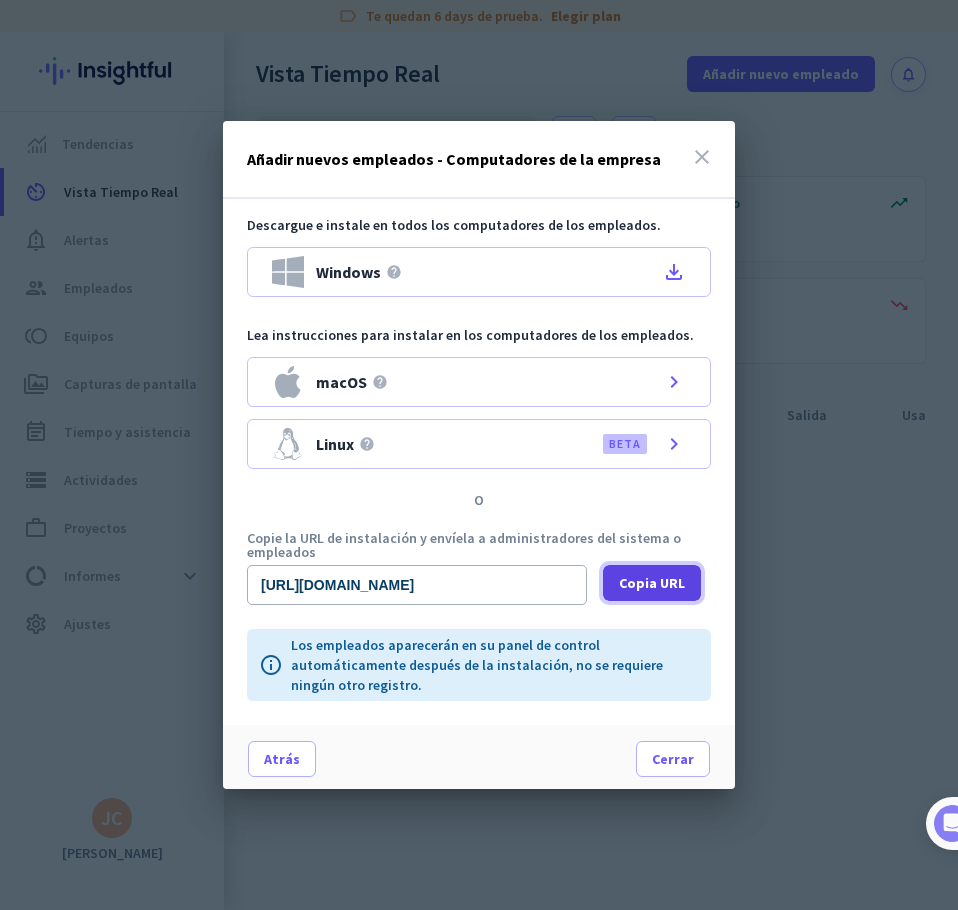 click on "Copia URL" at bounding box center [652, 583] 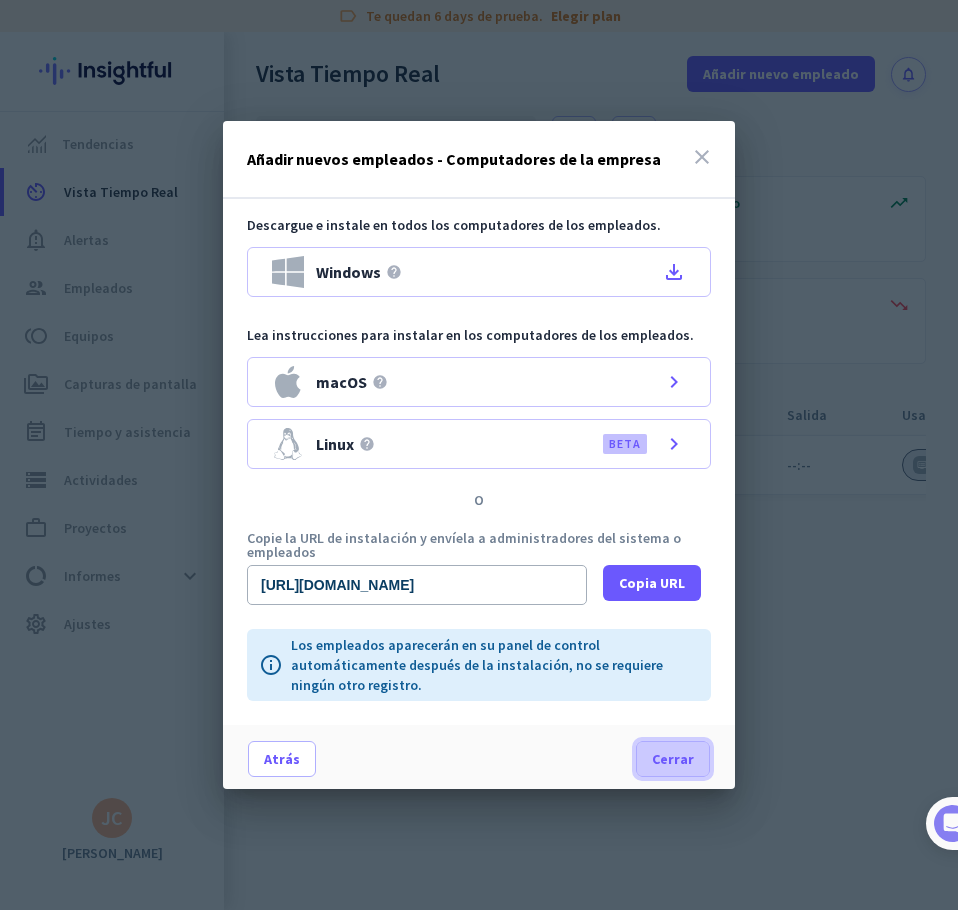 click on "Cerrar" at bounding box center (673, 759) 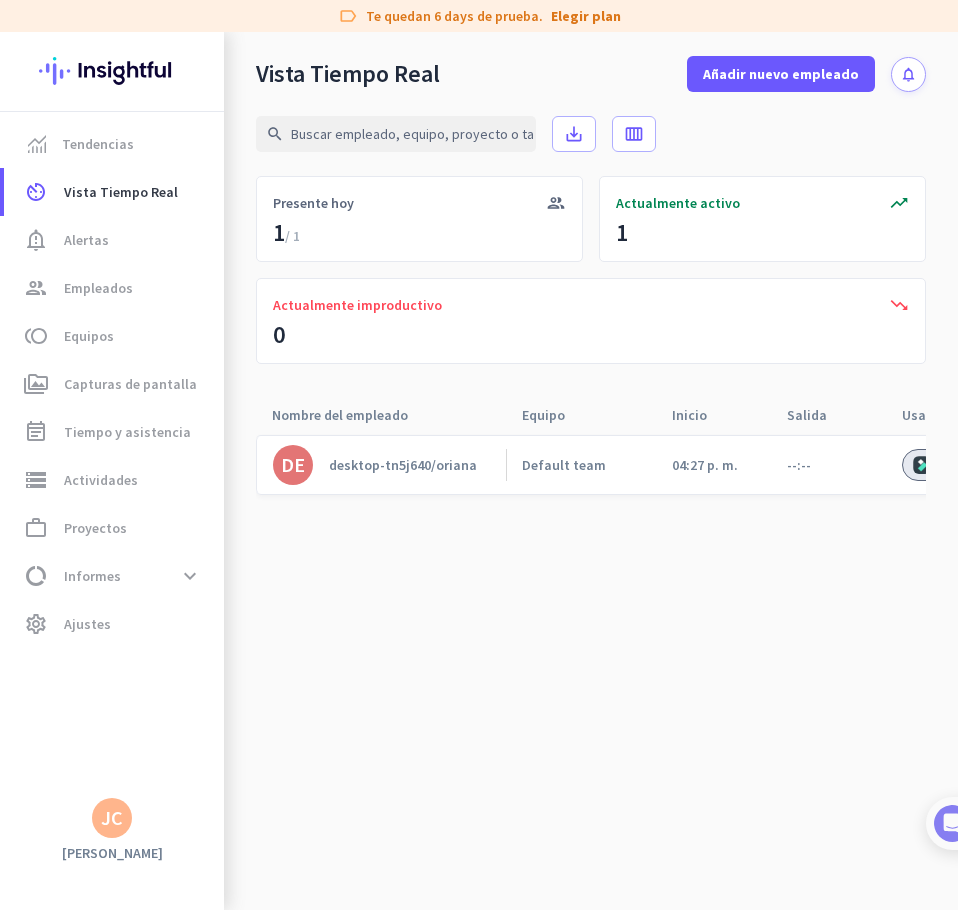 click on "desktop-tn5j640/oriana" 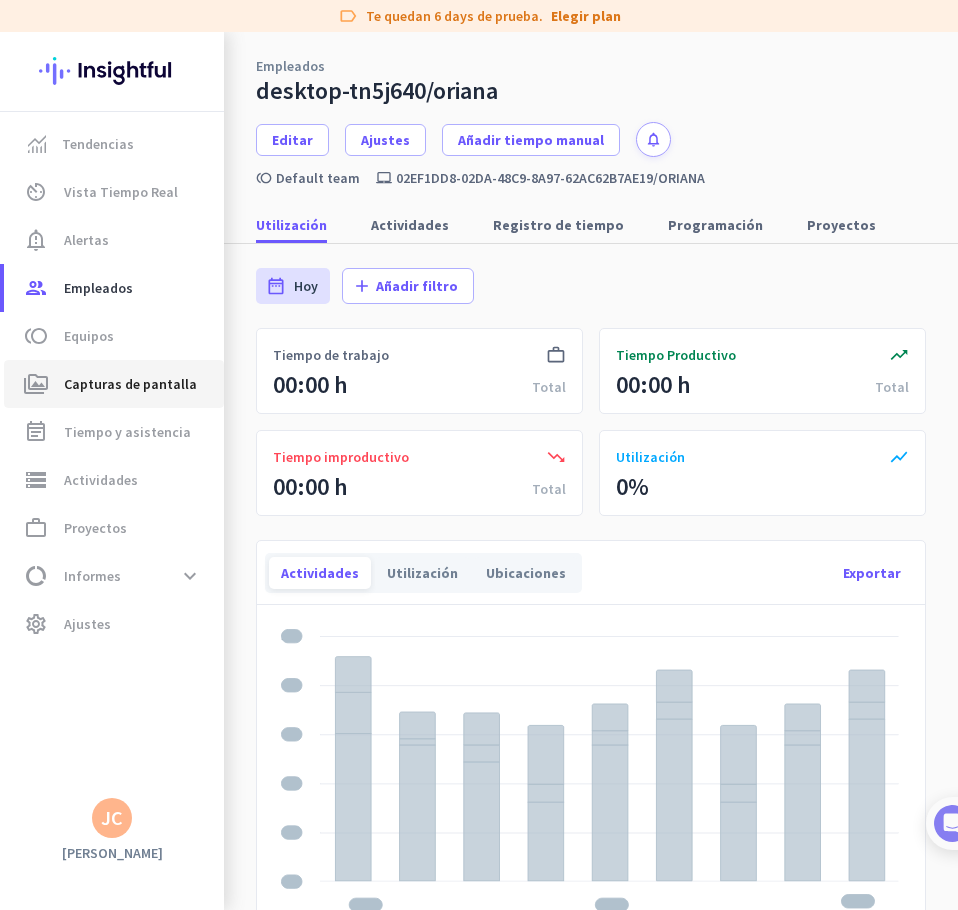 click on "Capturas de pantalla" 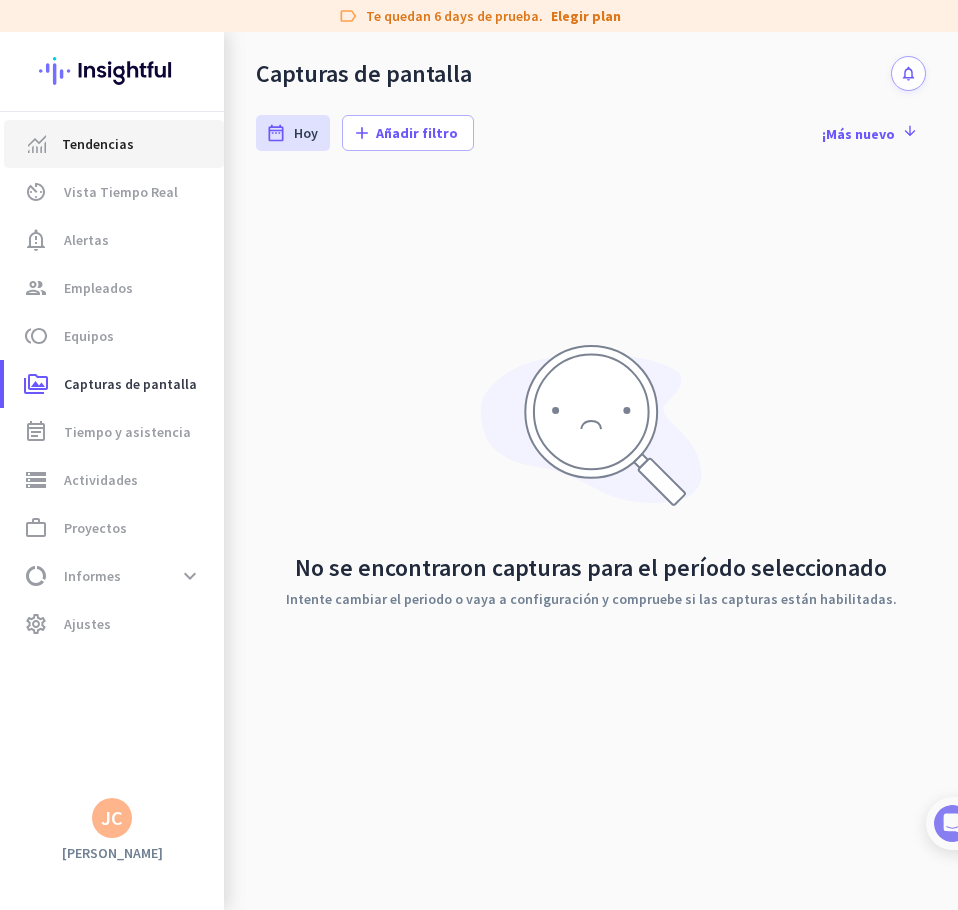 click on "Tendencias" 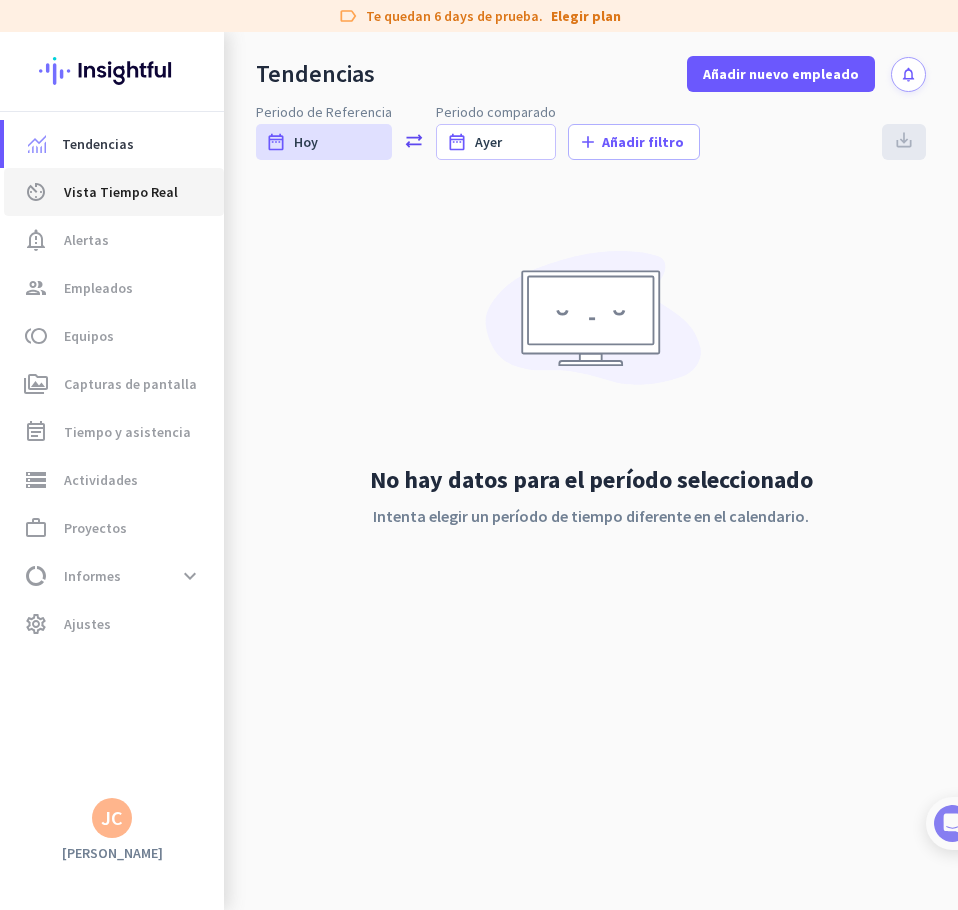 click on "Vista Tiempo Real" 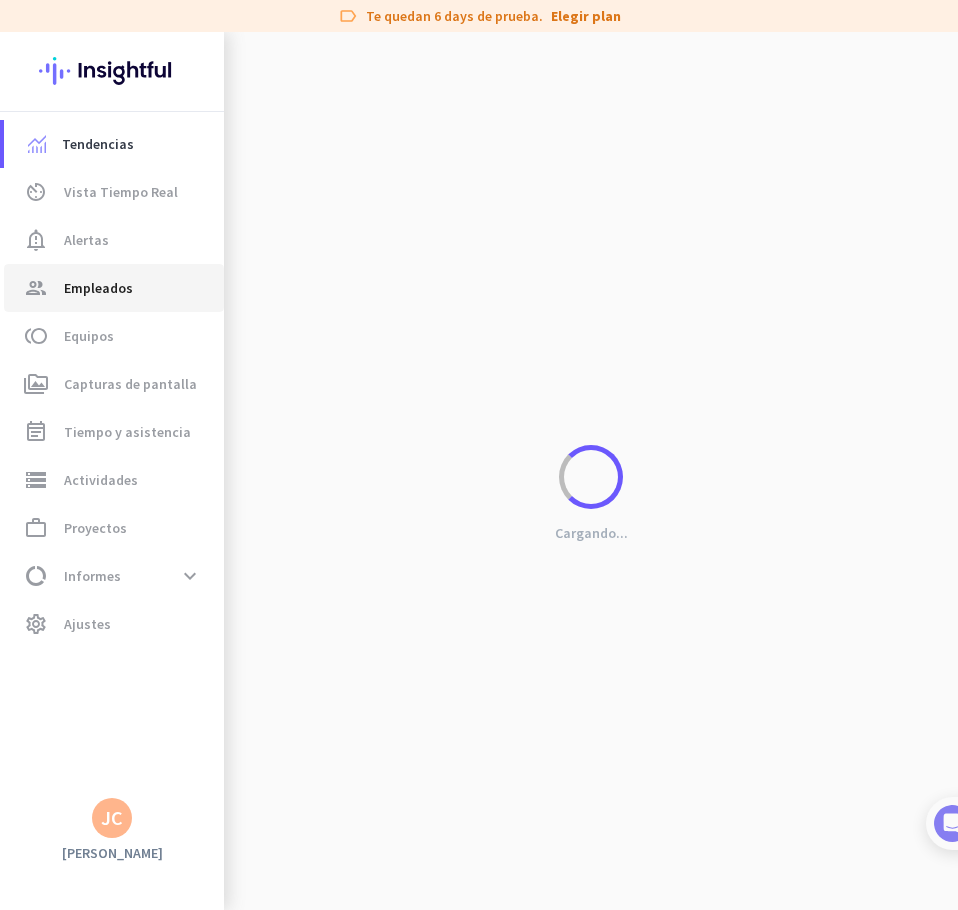 click on "Empleados" 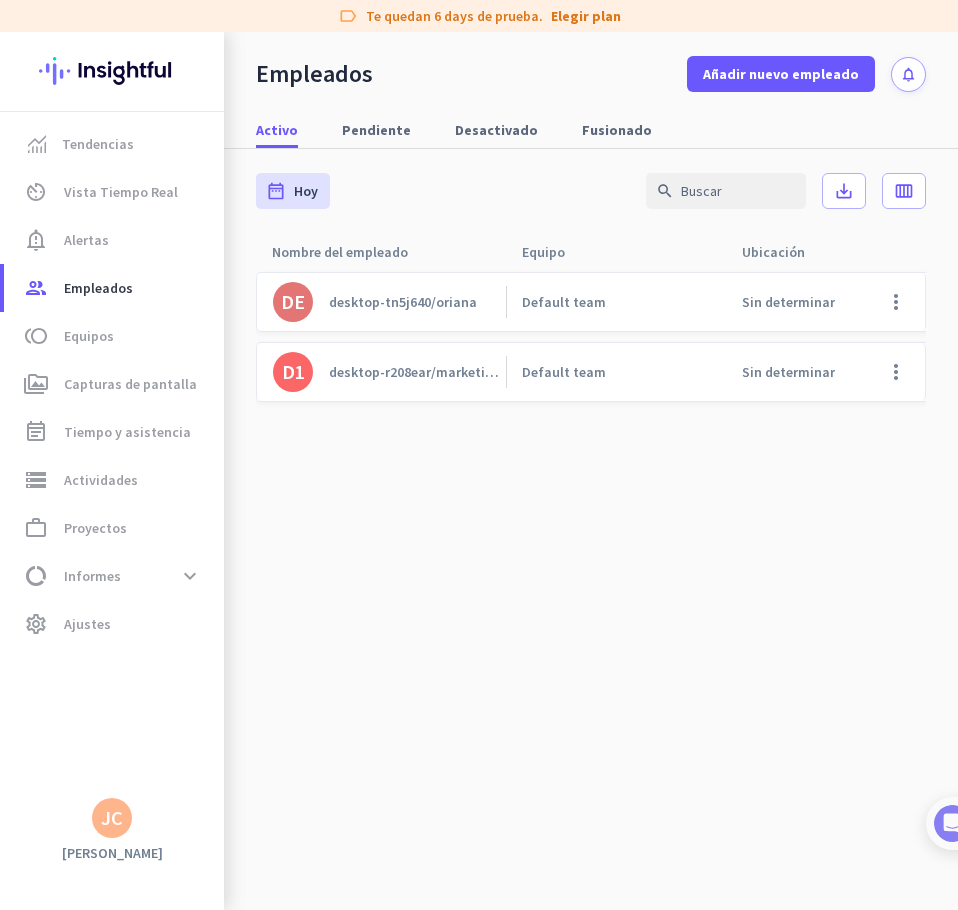 click on "desktop-tn5j640/oriana" 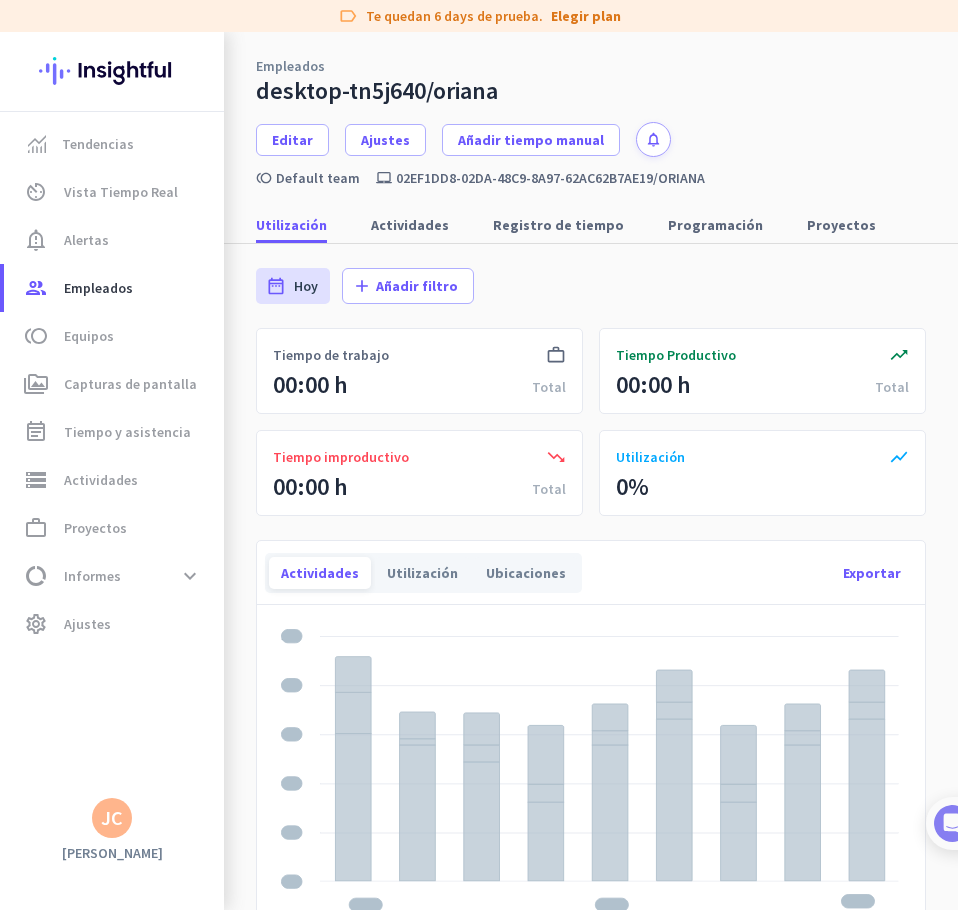 scroll, scrollTop: 0, scrollLeft: 0, axis: both 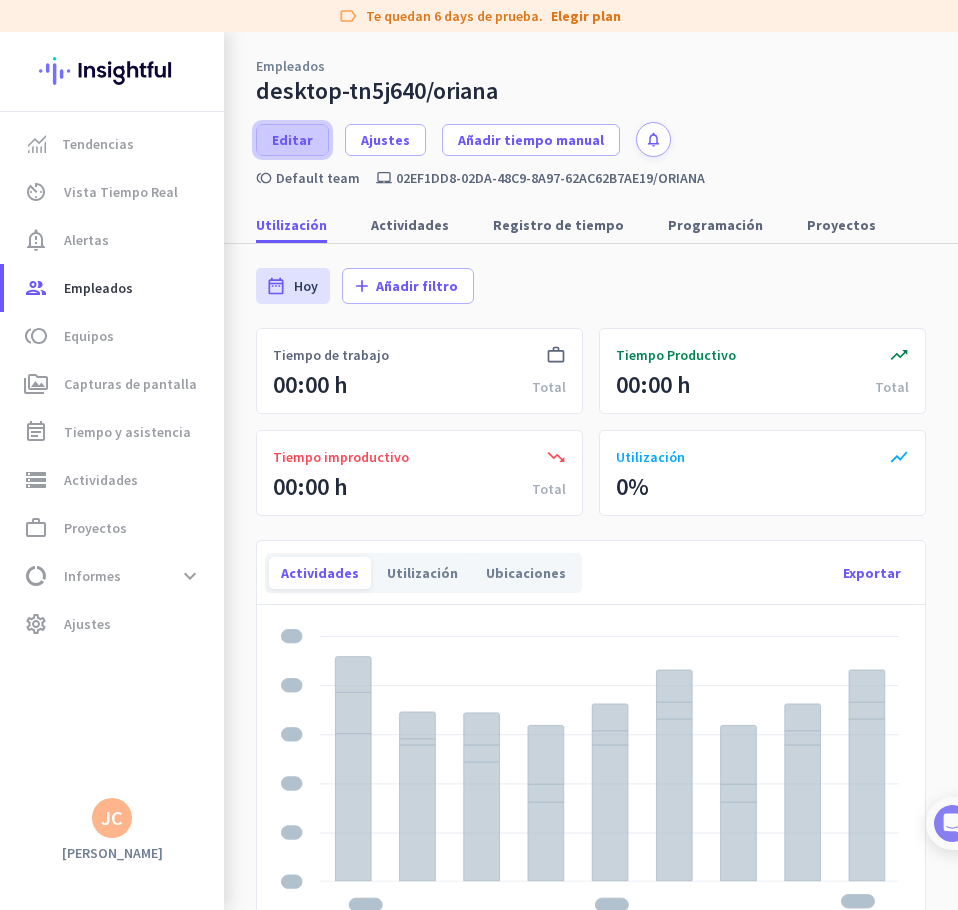 click on "Editar" at bounding box center [292, 140] 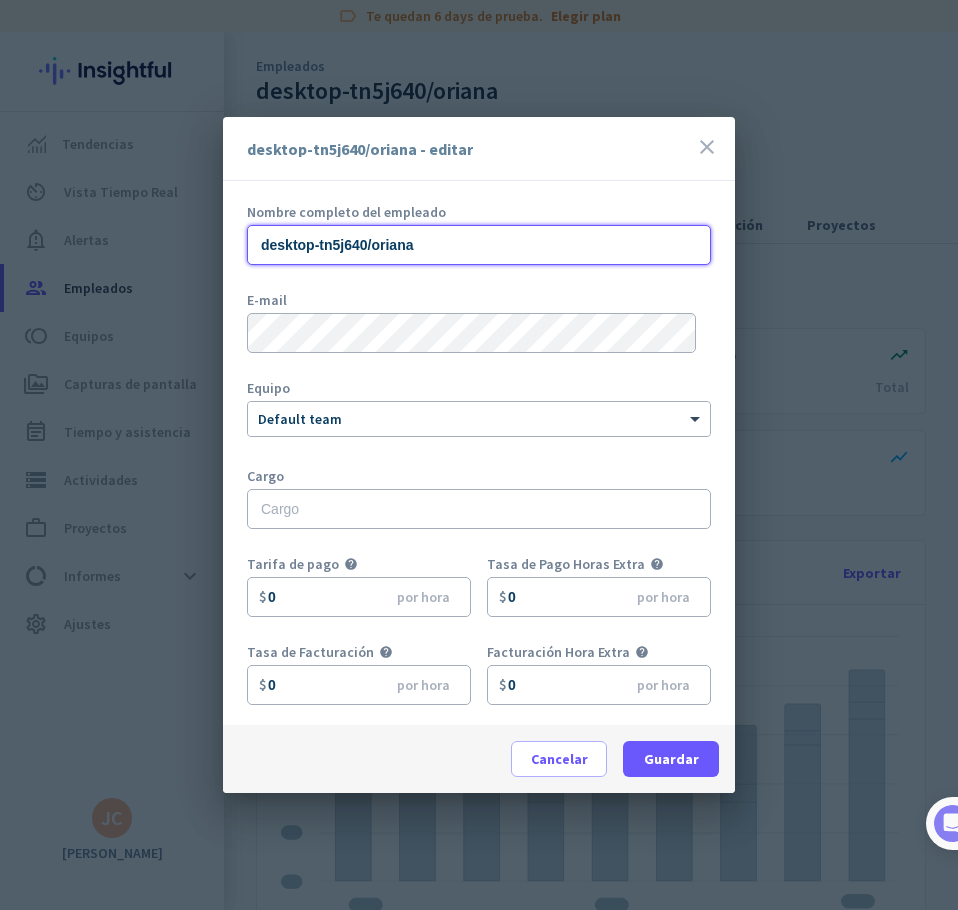 drag, startPoint x: 433, startPoint y: 245, endPoint x: 230, endPoint y: 255, distance: 203.24615 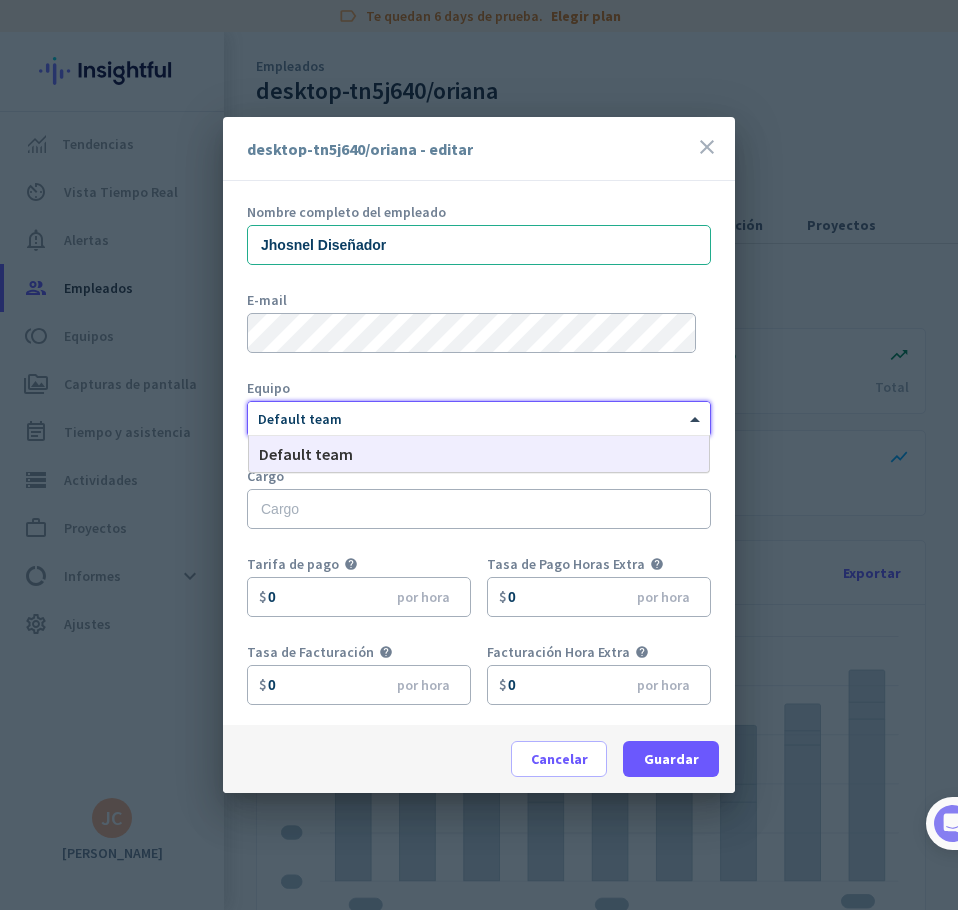 click at bounding box center [479, 415] 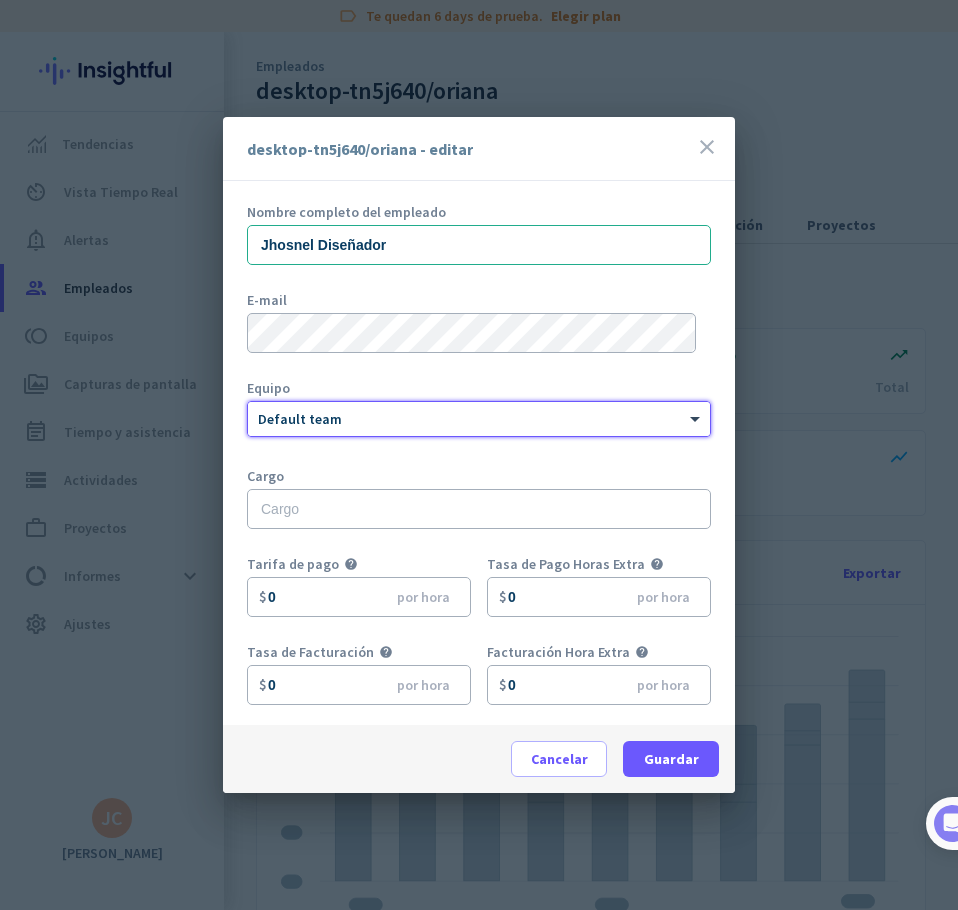 click at bounding box center (479, 415) 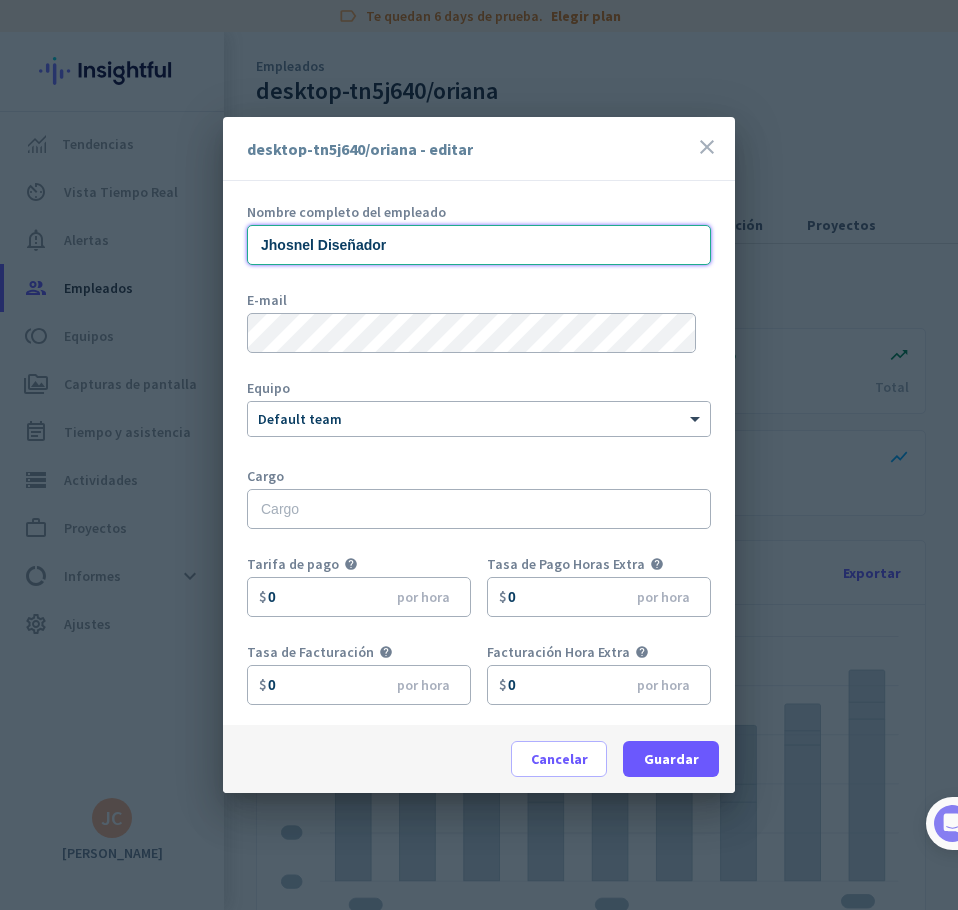 drag, startPoint x: 319, startPoint y: 239, endPoint x: 429, endPoint y: 241, distance: 110.01818 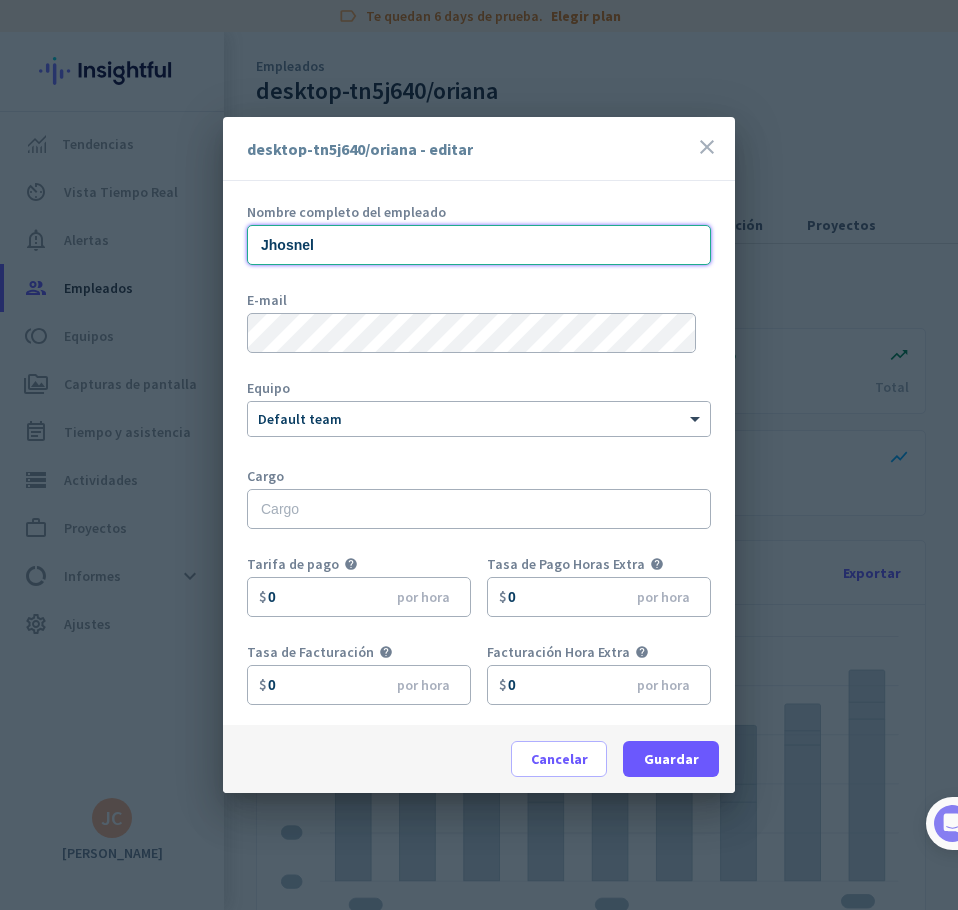 type on "Jhosnel" 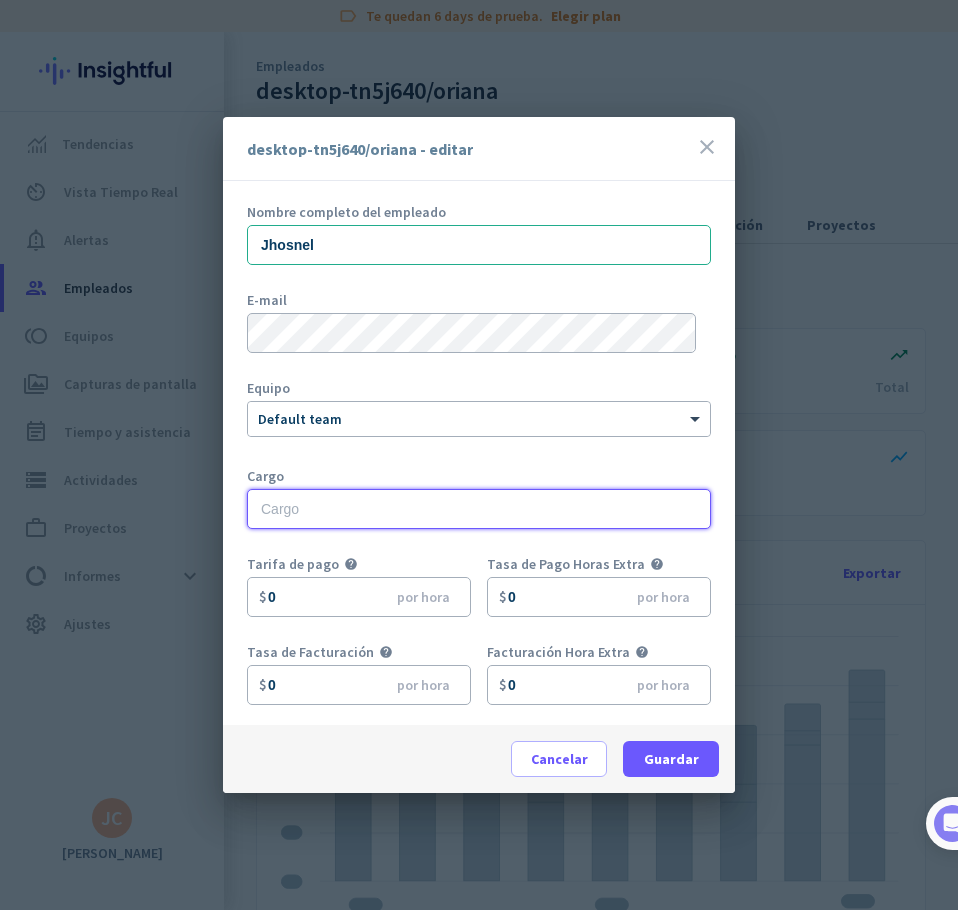 click at bounding box center (479, 509) 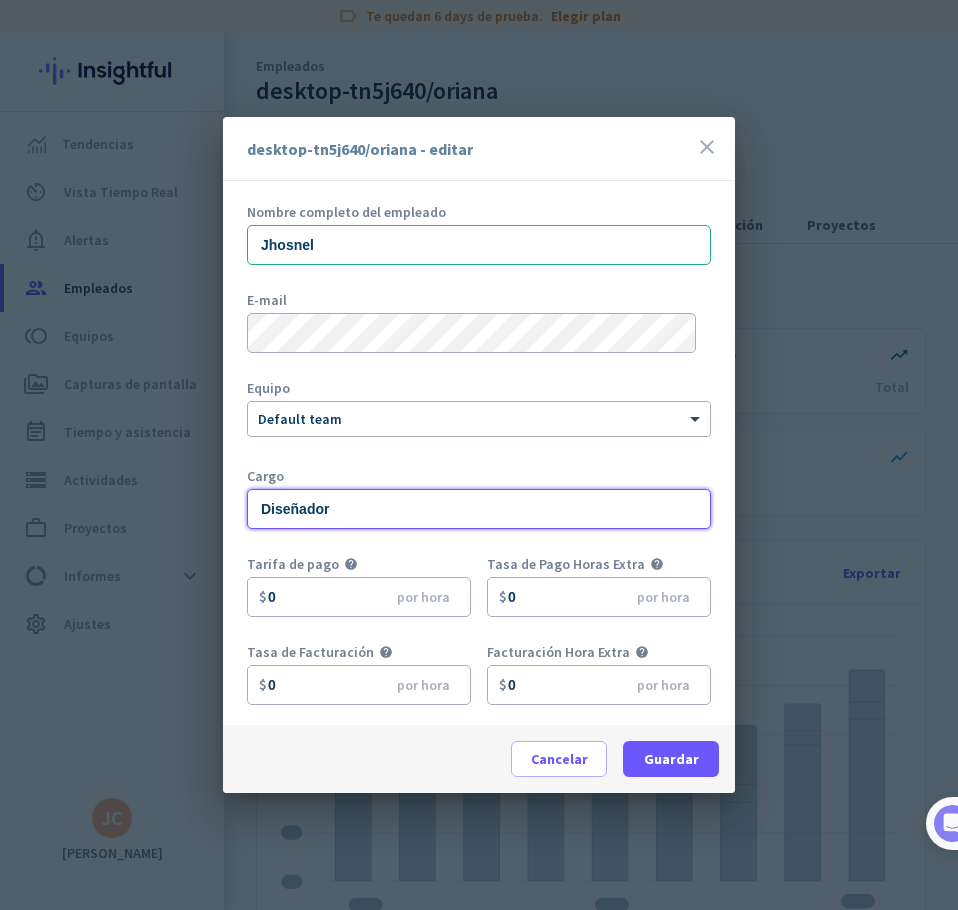 scroll, scrollTop: 88, scrollLeft: 0, axis: vertical 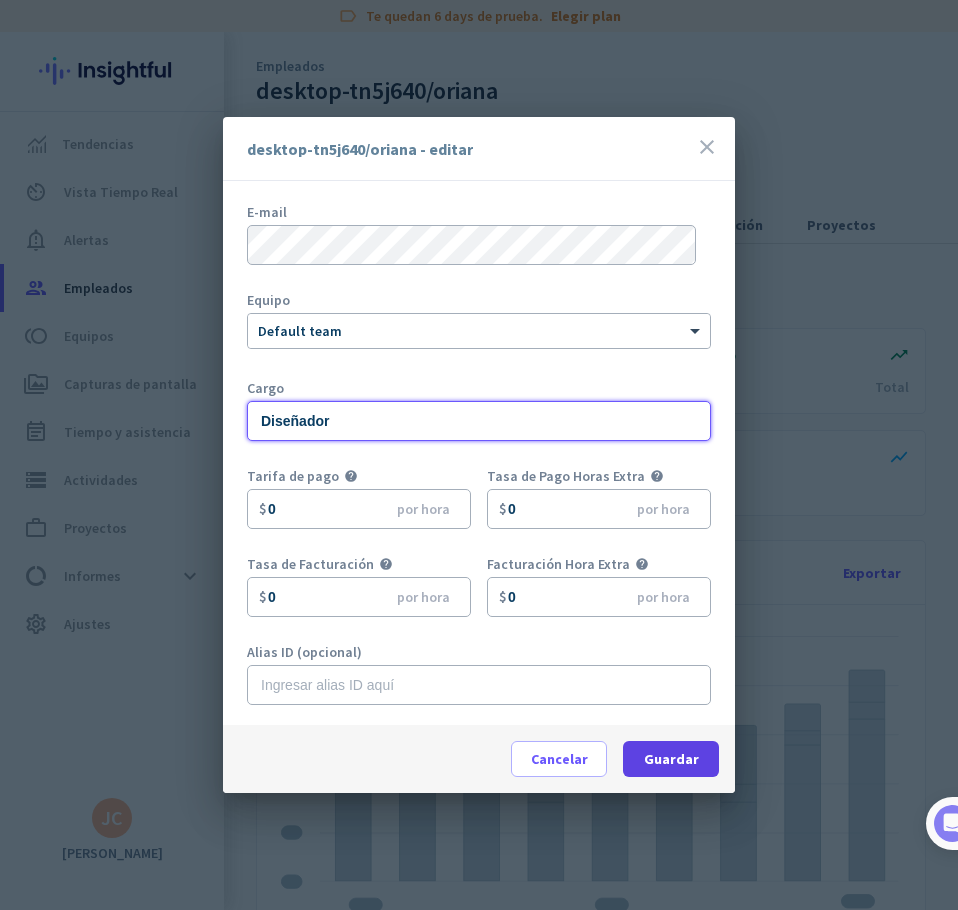 type on "Diseñador" 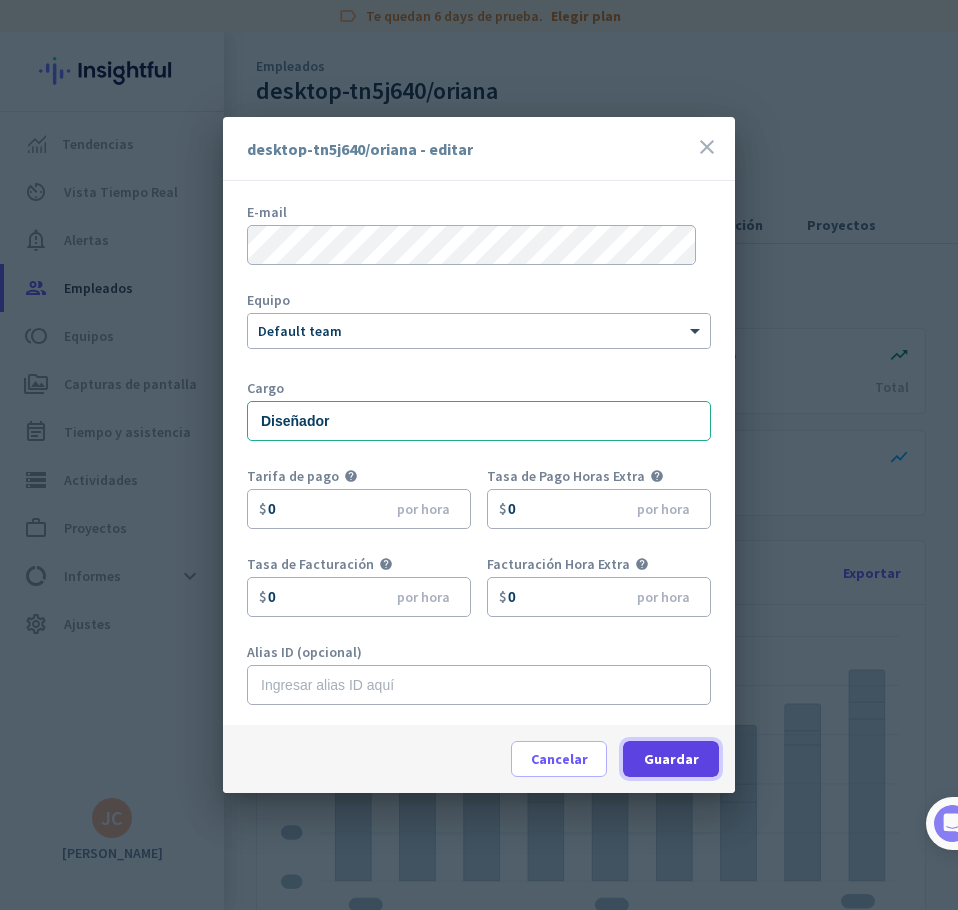 click on "Guardar" at bounding box center (671, 759) 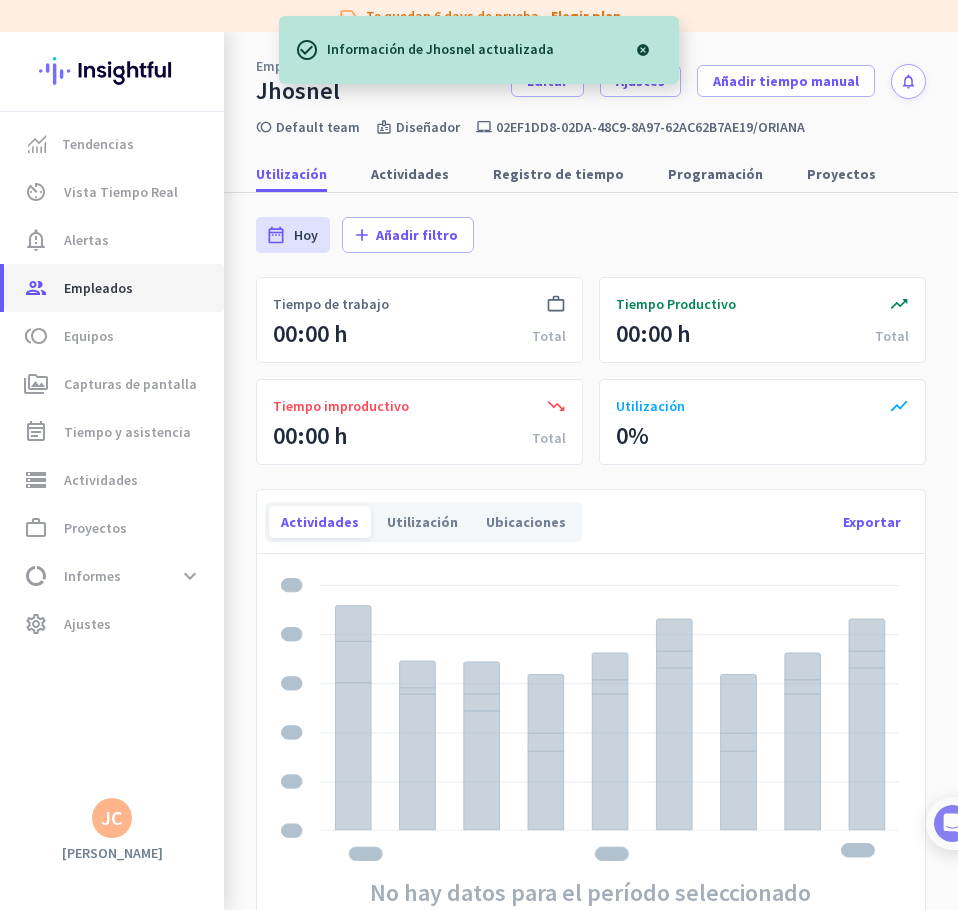 click on "Empleados" 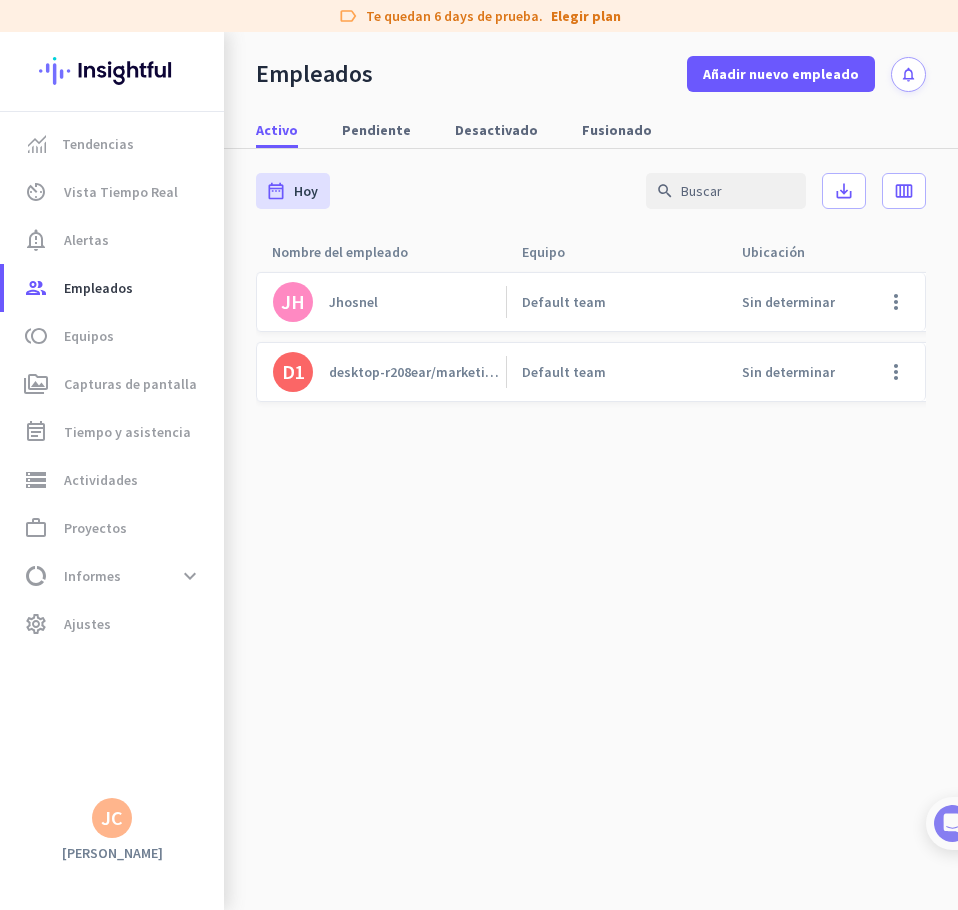 click on "desktop-r208ear/marketing 1" 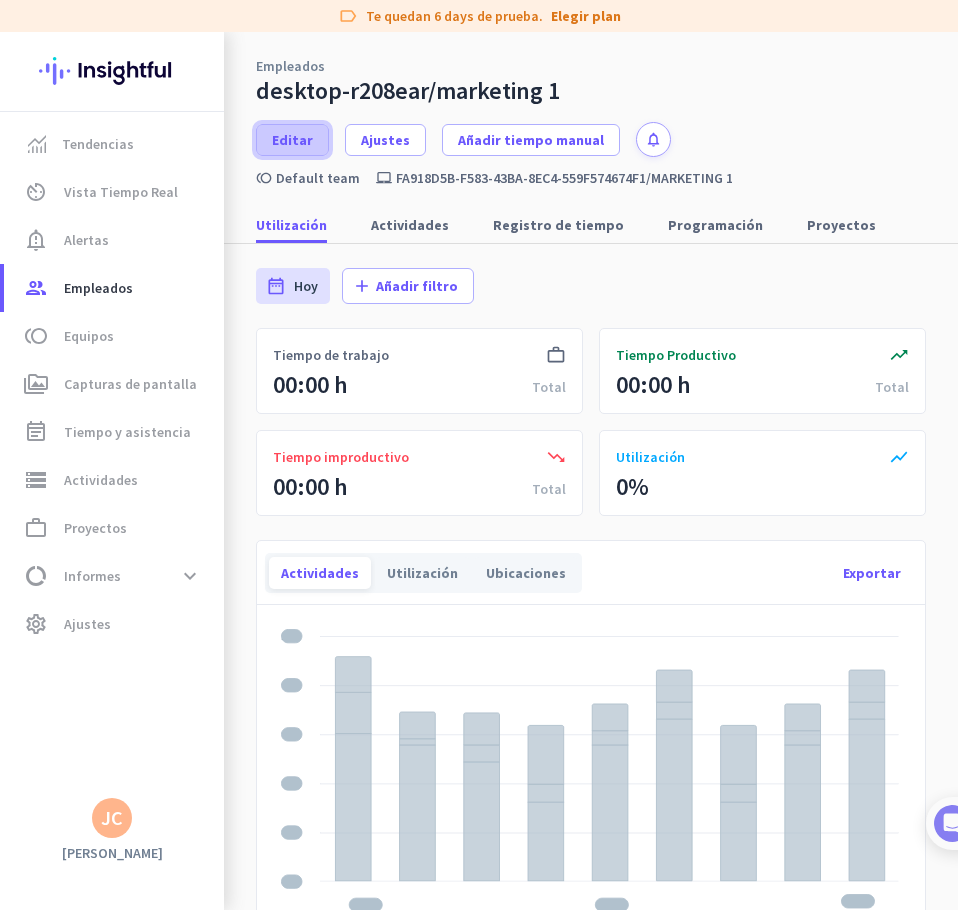 click on "Editar" at bounding box center (292, 140) 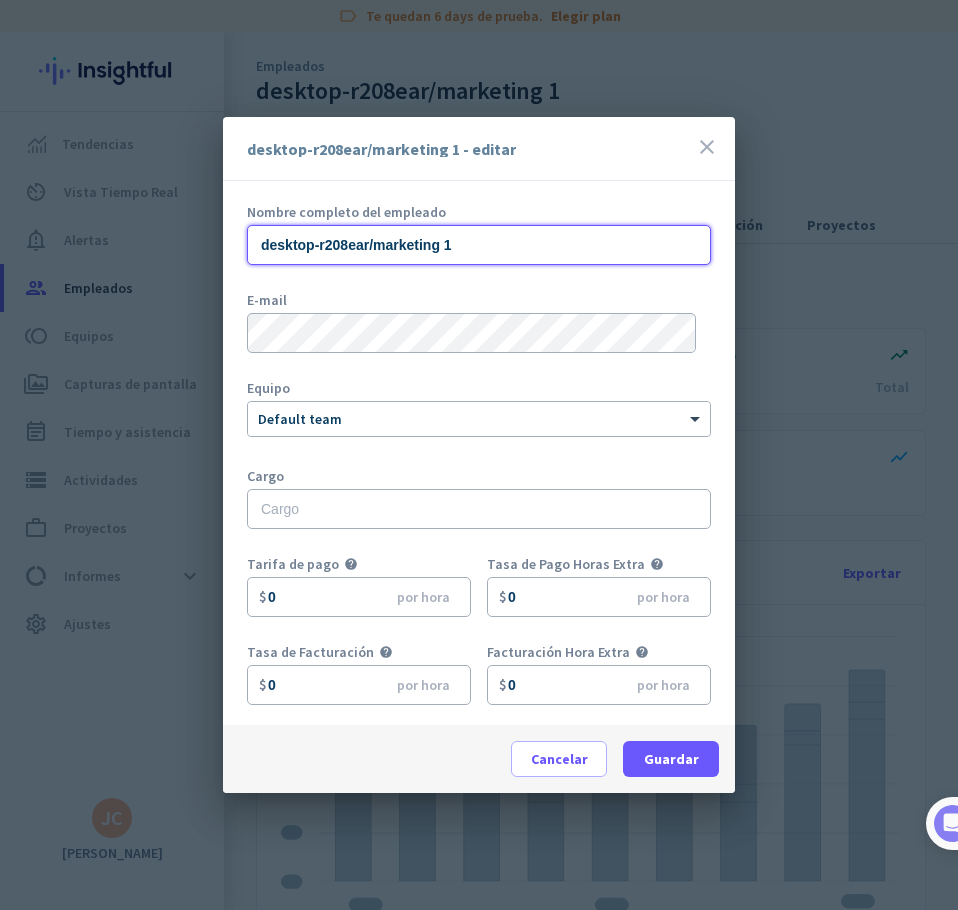 drag, startPoint x: 479, startPoint y: 246, endPoint x: -1, endPoint y: 290, distance: 482.01245 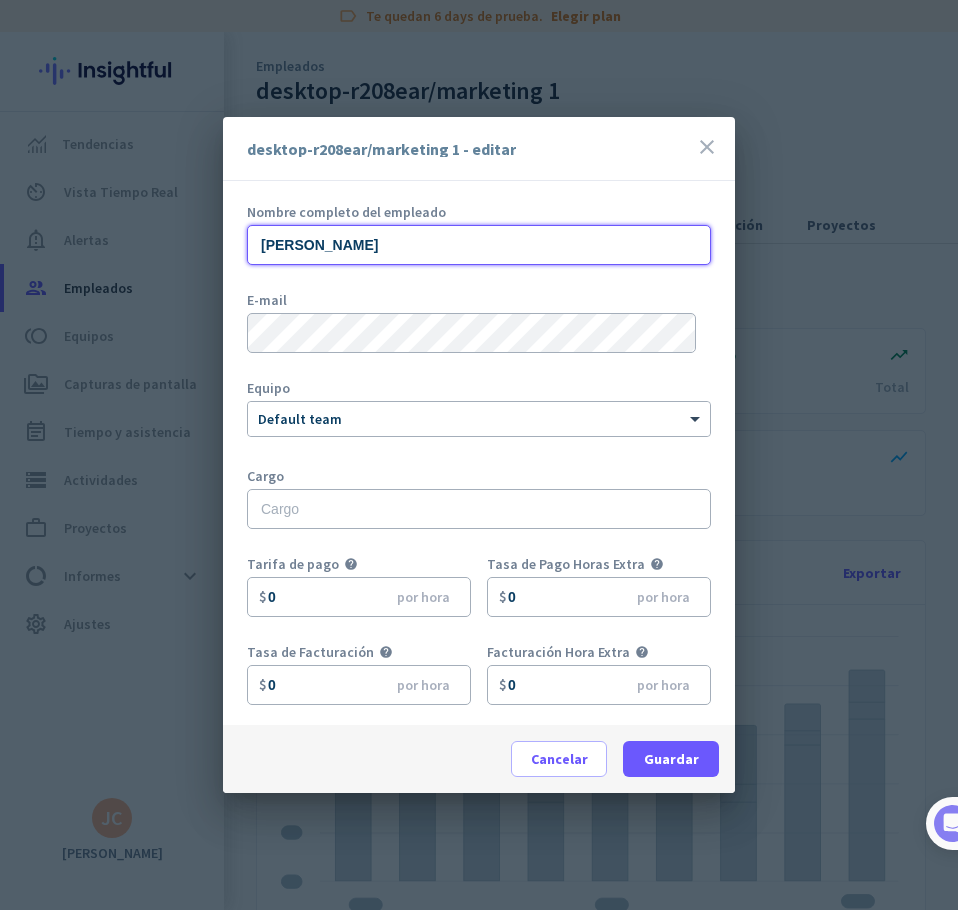 type on "[PERSON_NAME]" 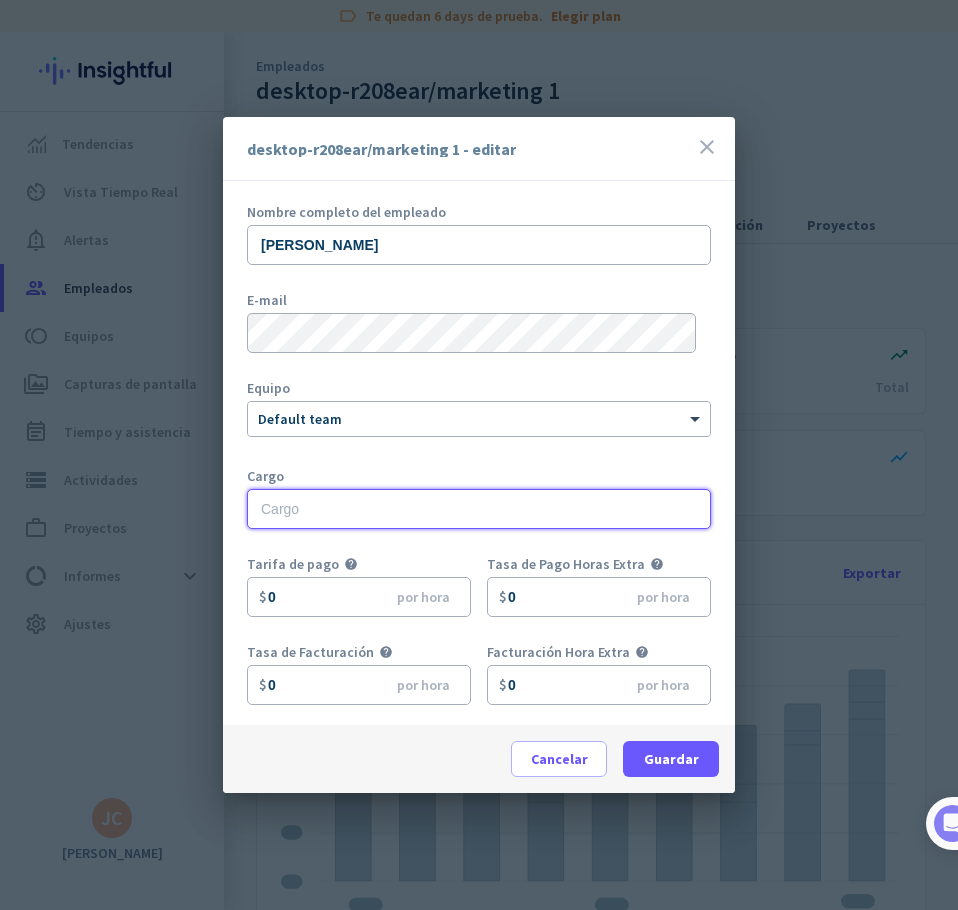 click at bounding box center (479, 509) 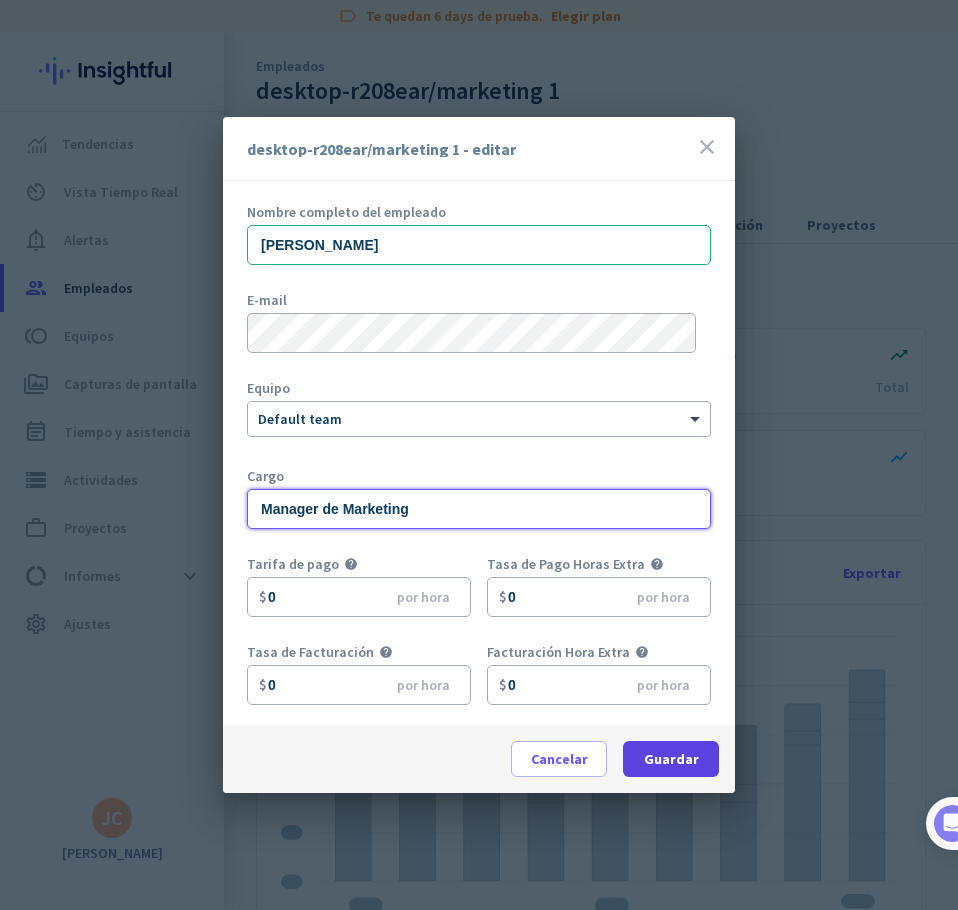 type on "Manager de Marketing" 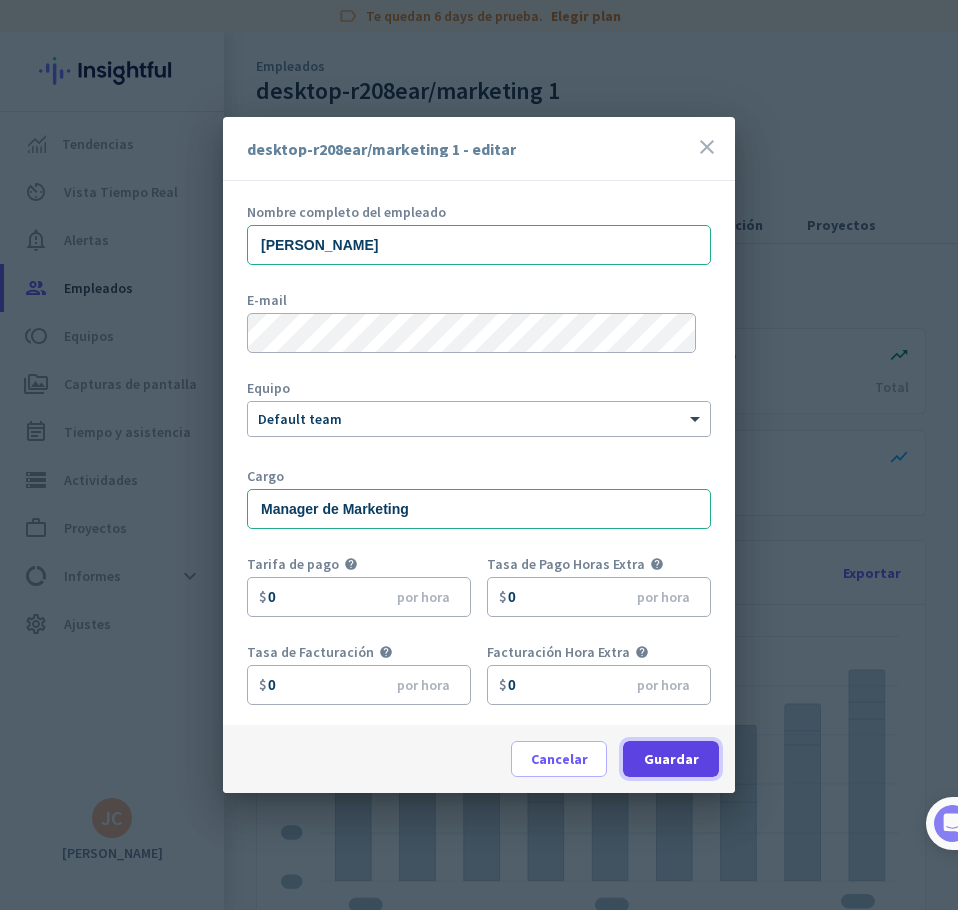 click on "Guardar" at bounding box center (671, 759) 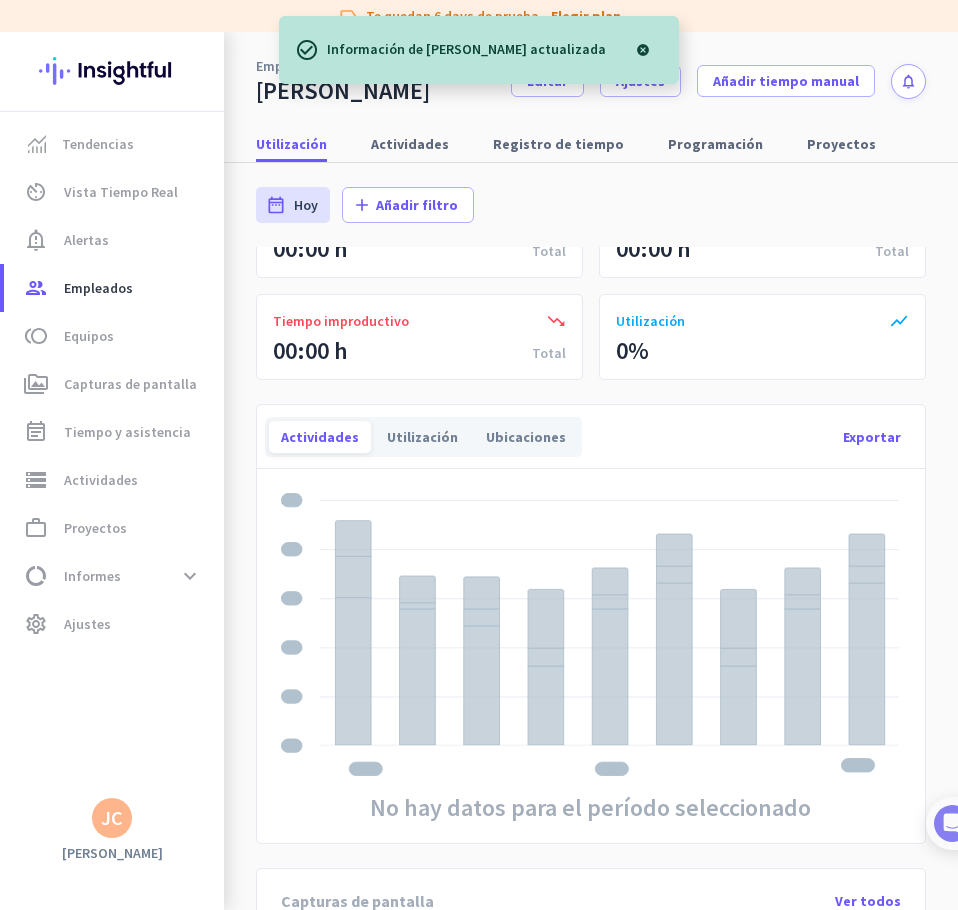 scroll, scrollTop: 0, scrollLeft: 0, axis: both 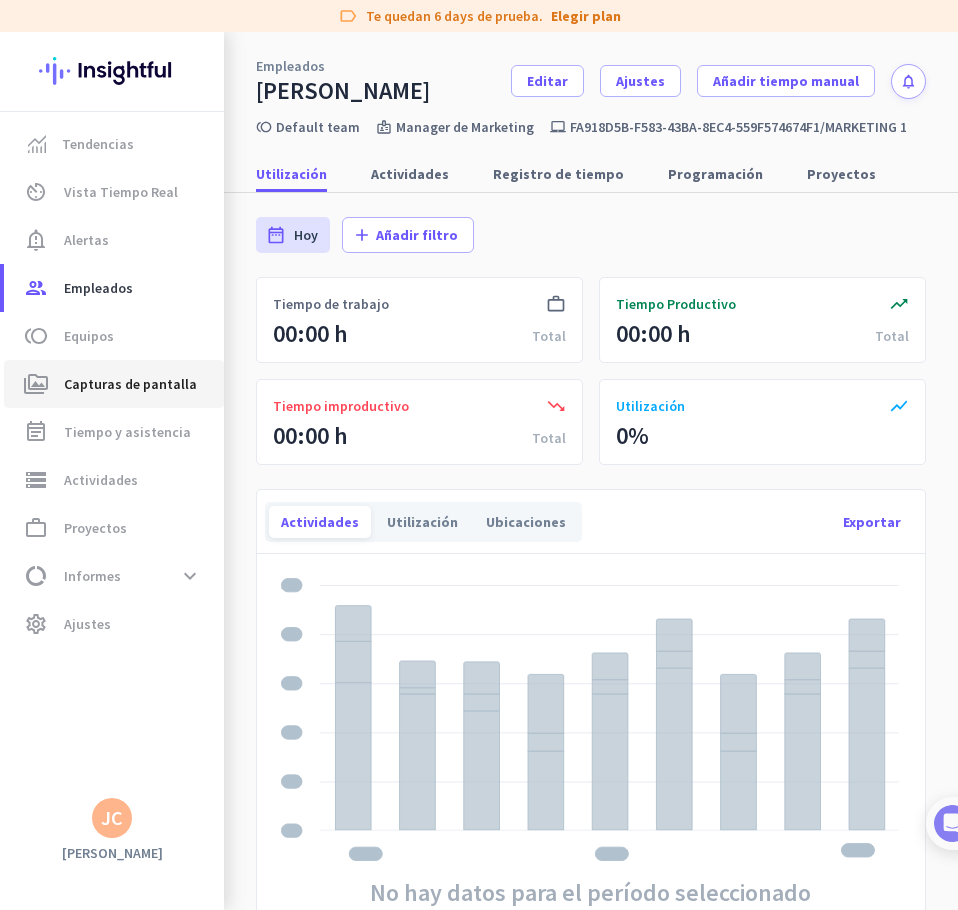 click on "Capturas de pantalla" 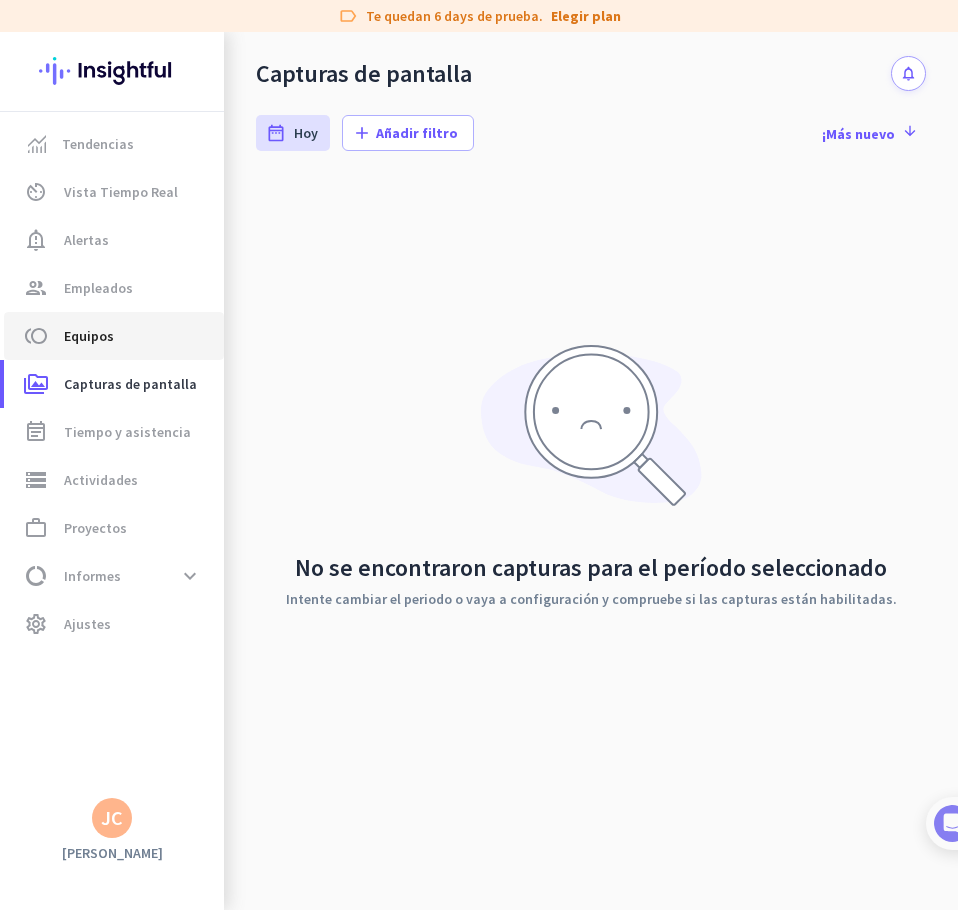click on "Equipos" 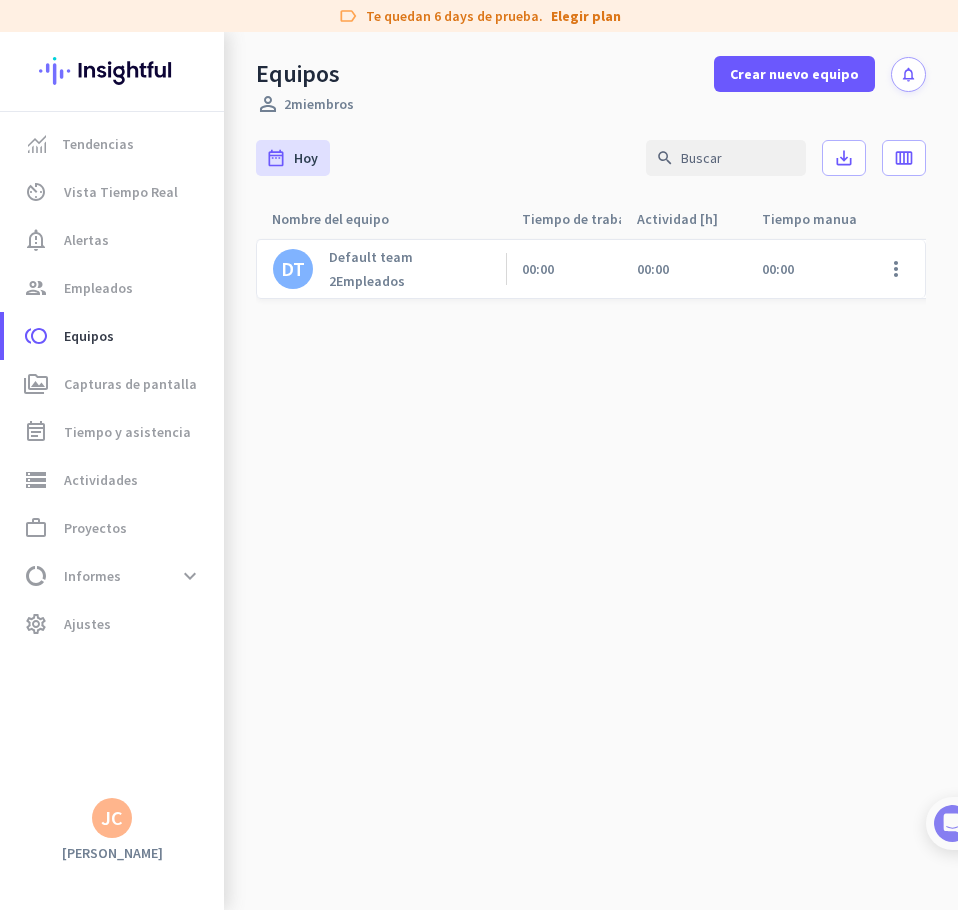 click on "Default team" 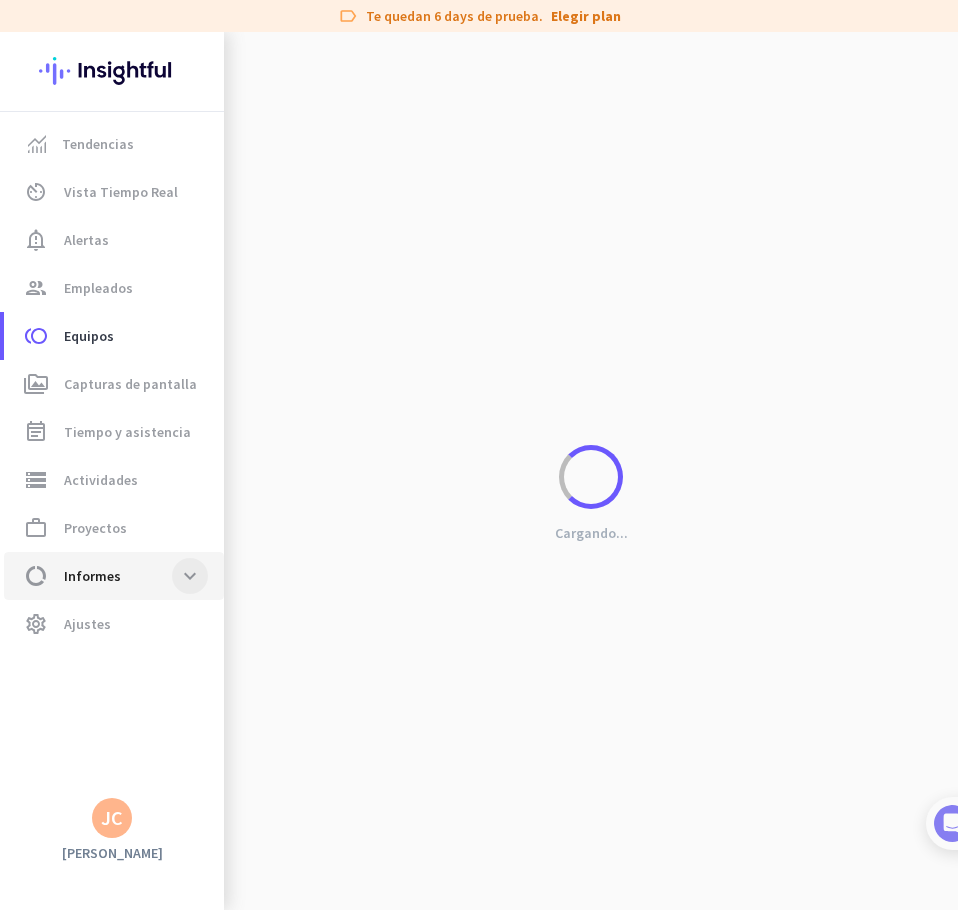 click 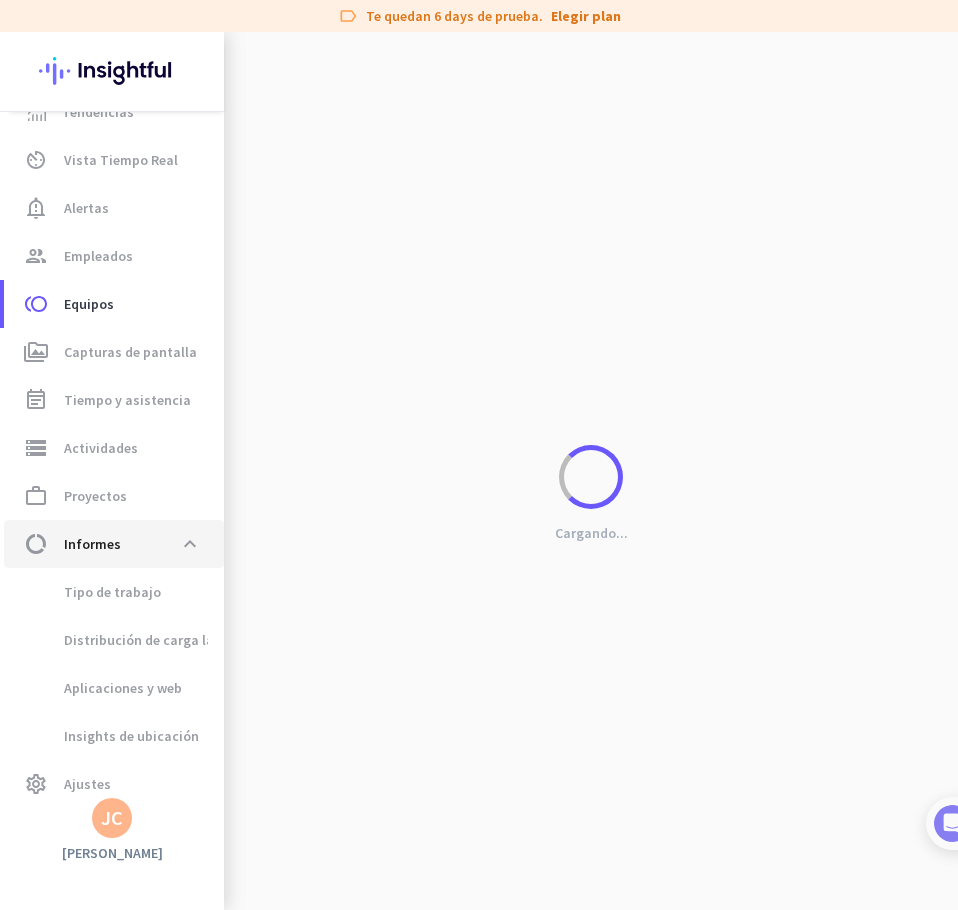 scroll, scrollTop: 50, scrollLeft: 0, axis: vertical 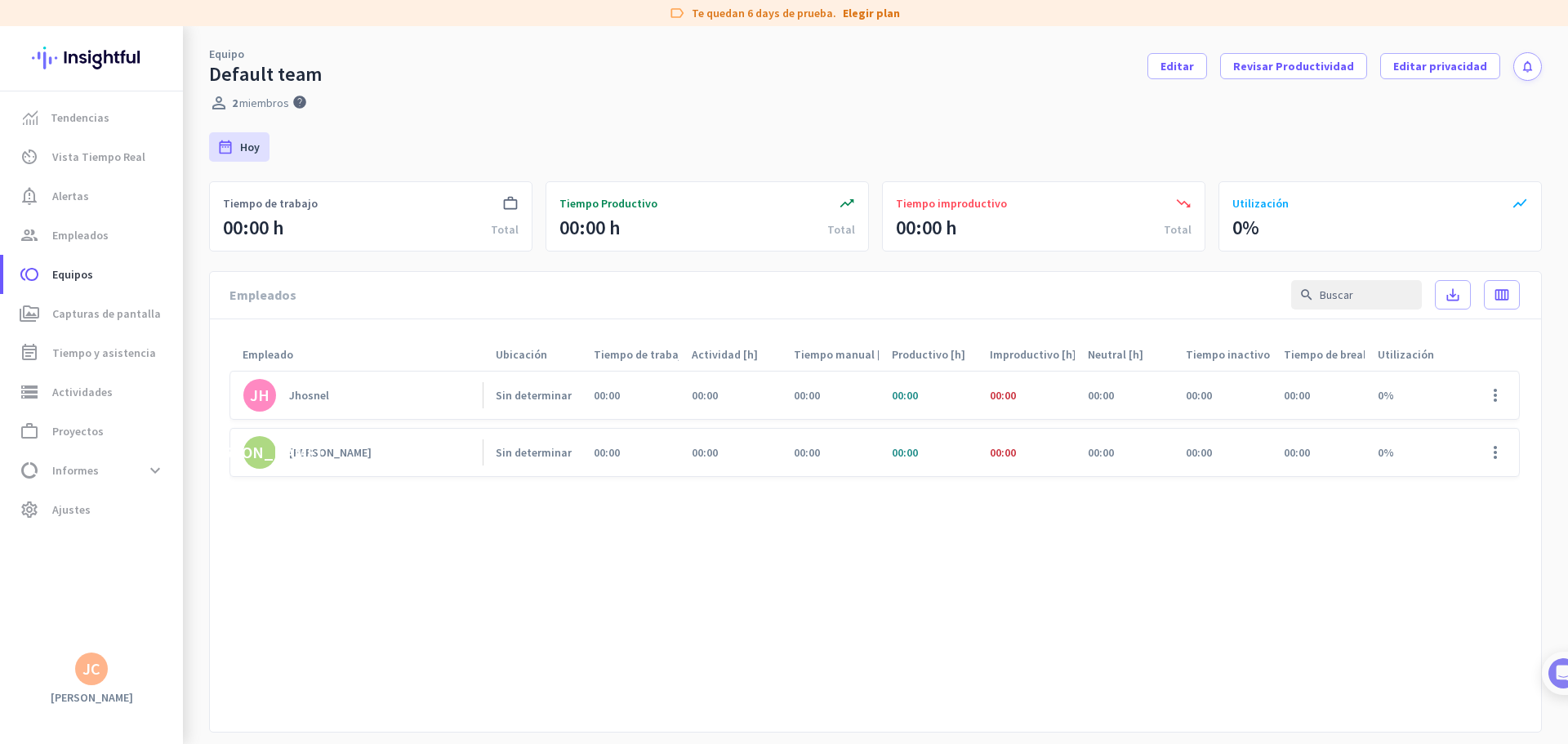 click on "Jhosnel" 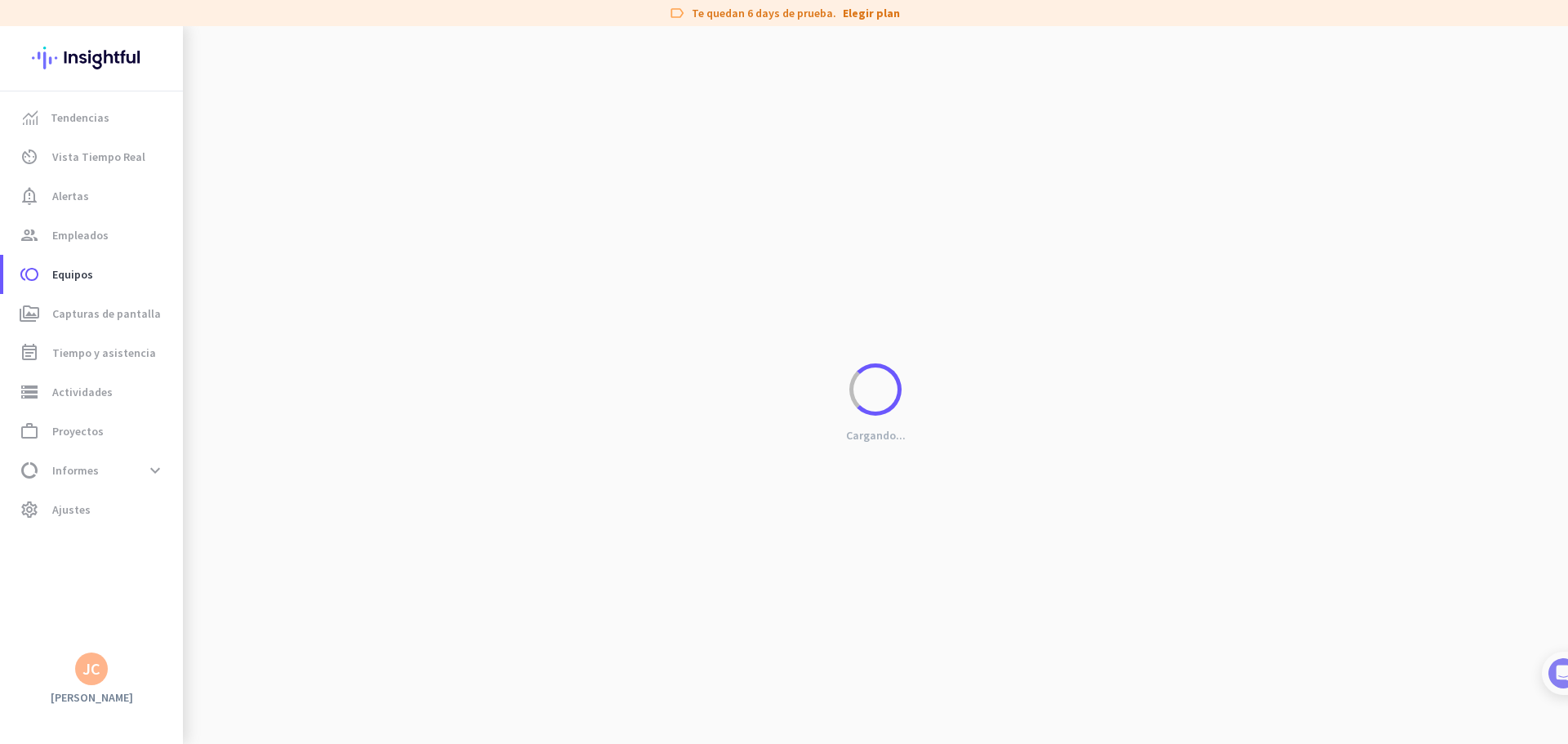 click on "label  Te quedan 6 days de prueba.  Elegir plan" 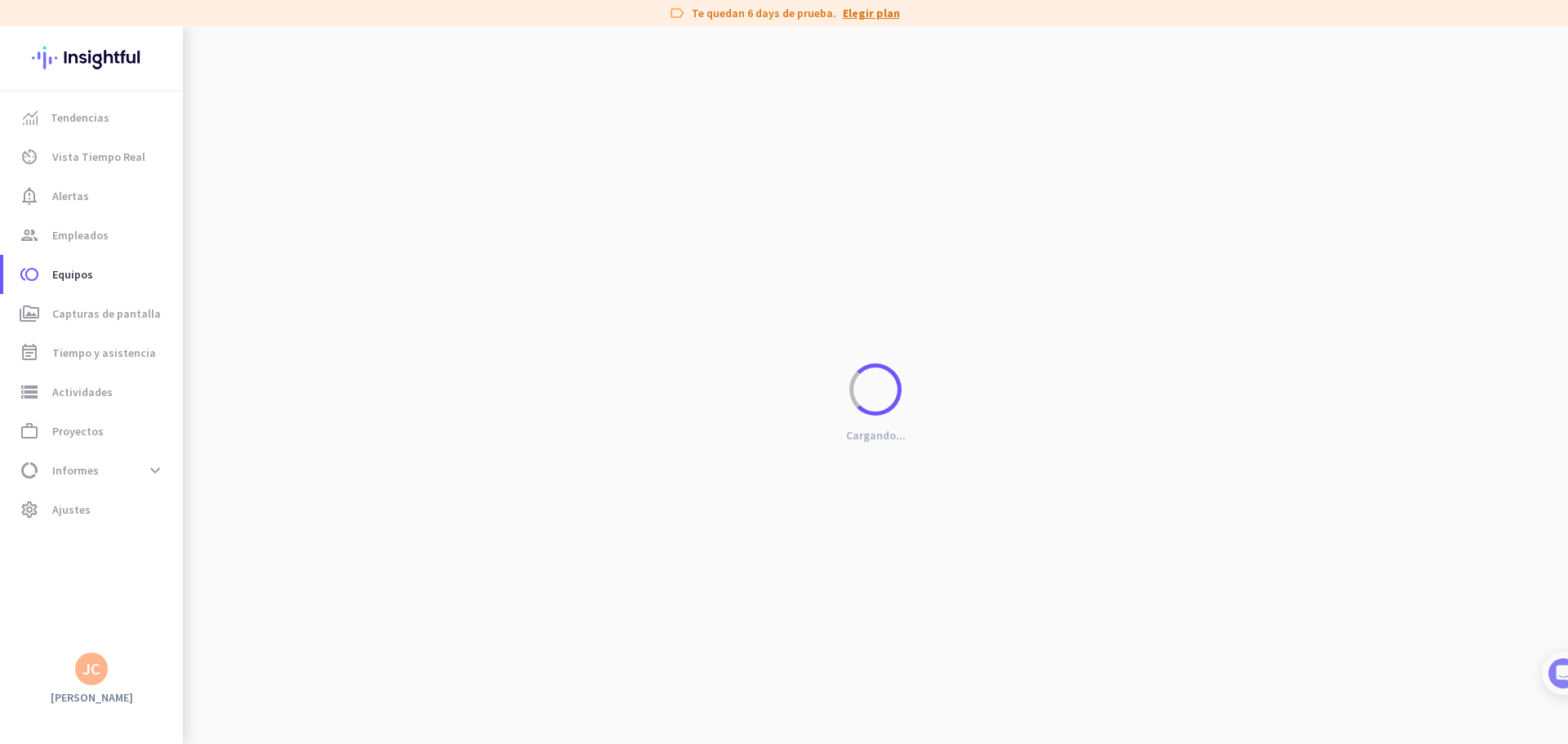 click on "Elegir plan" 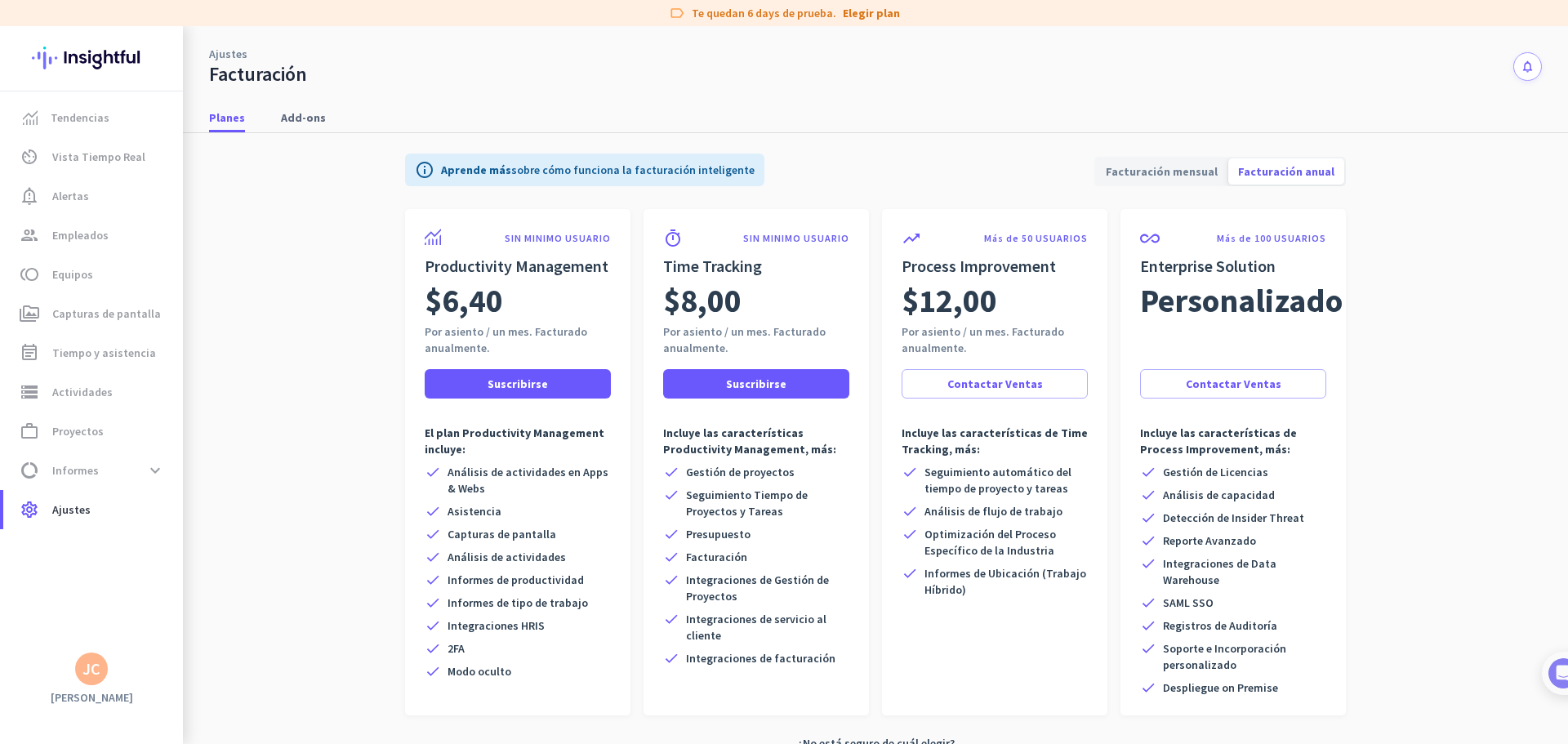 click on "Facturación mensual" at bounding box center (1161, 172) 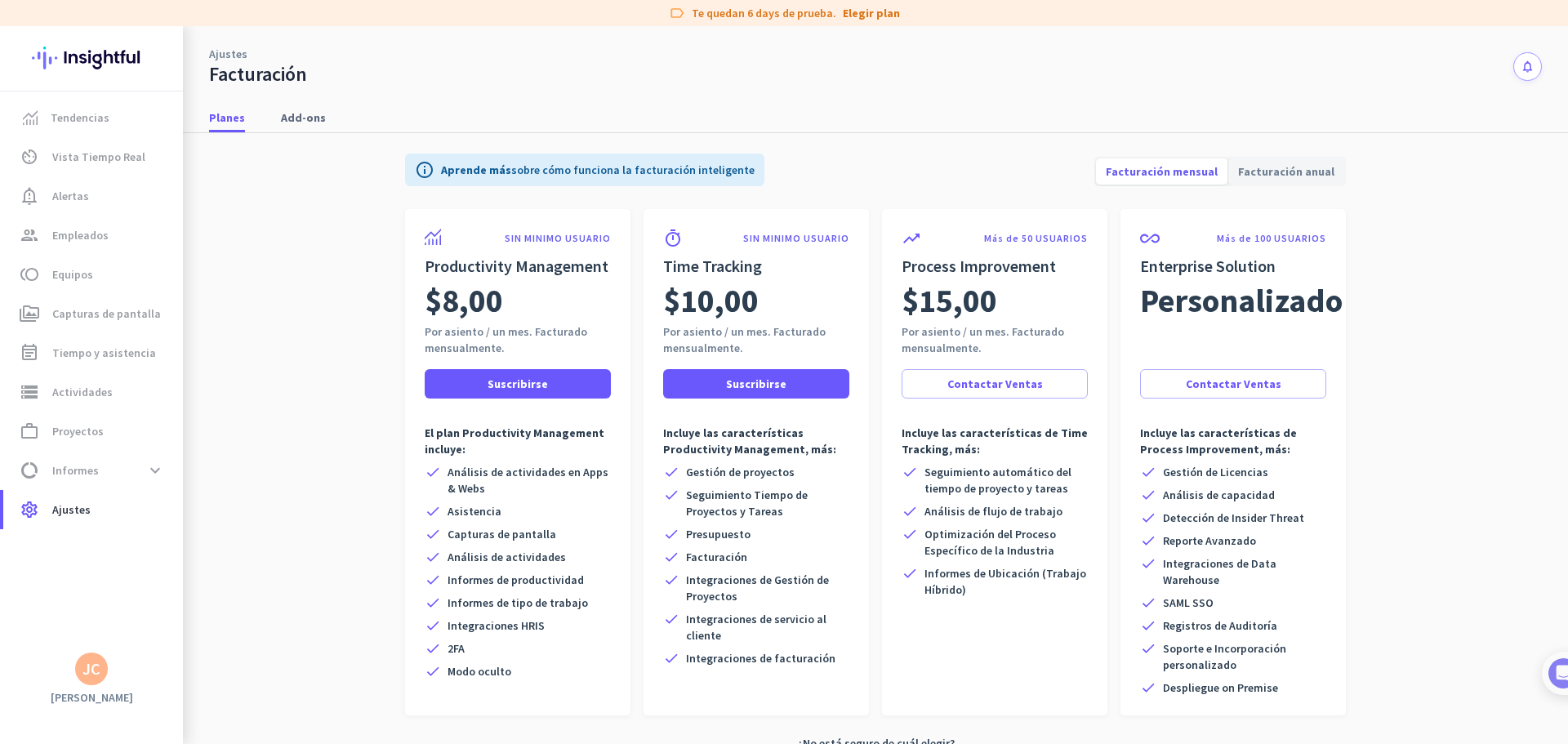 click on "Facturación anual" at bounding box center [1286, 172] 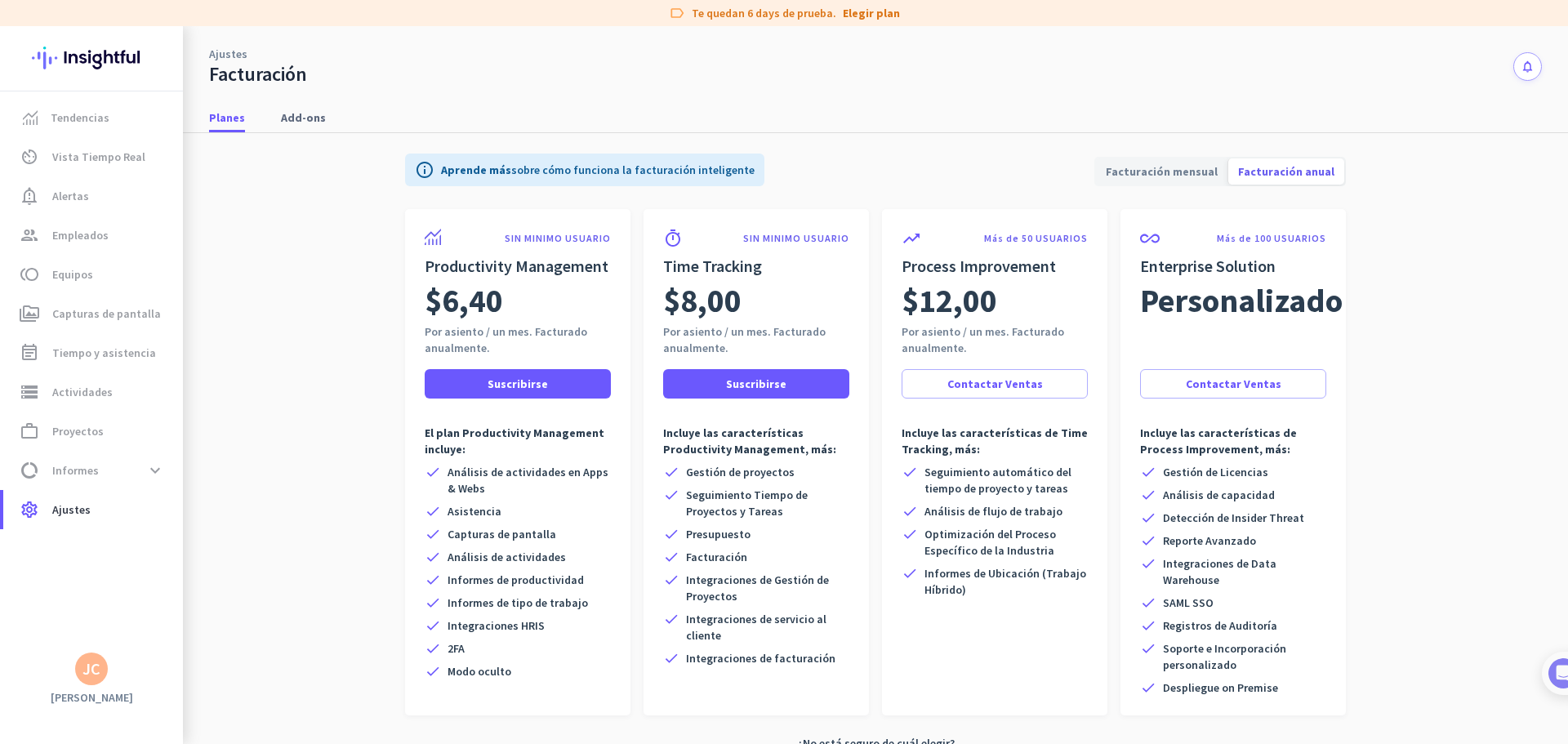 click on "Facturación mensual" at bounding box center (1161, 172) 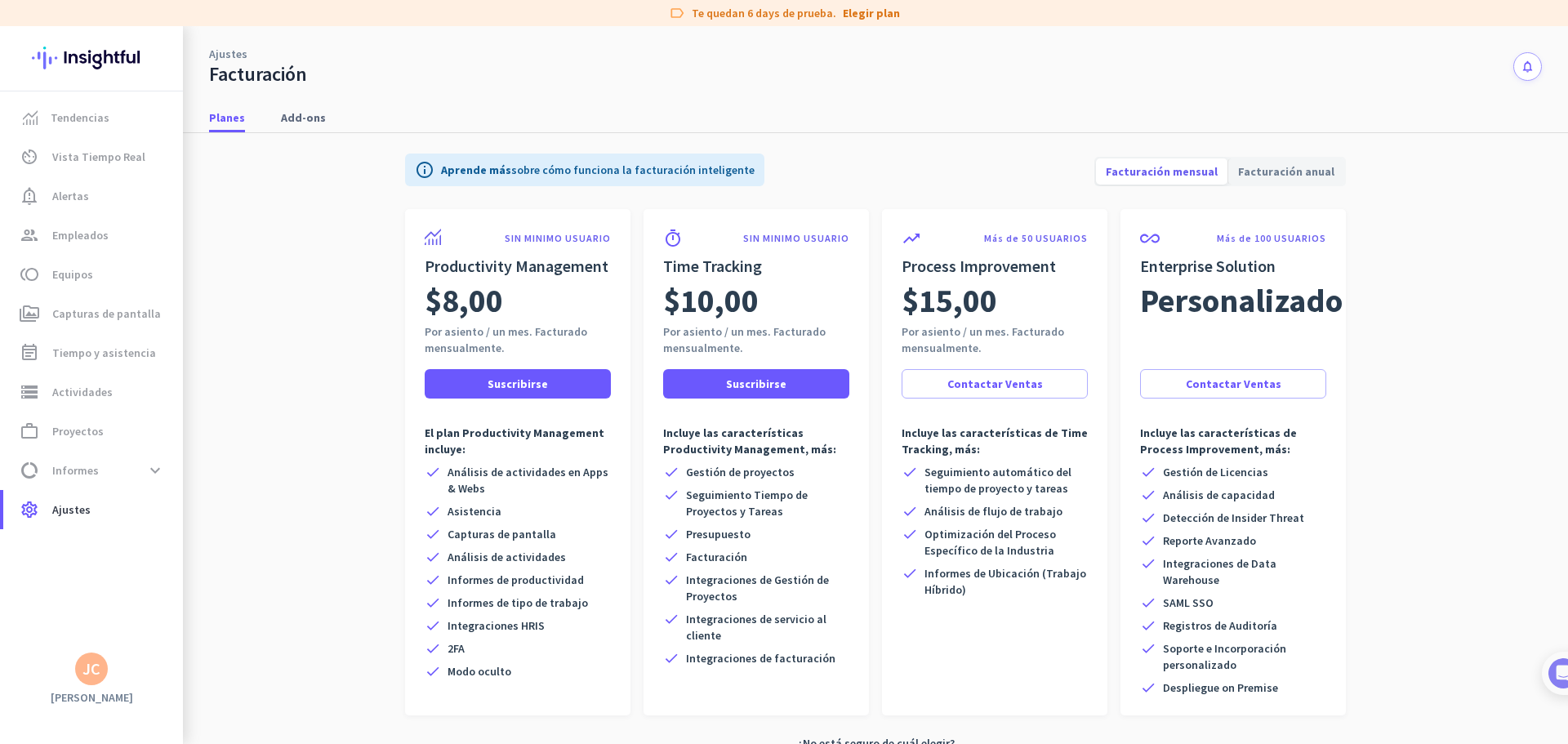 click on "Facturación anual" at bounding box center (1286, 172) 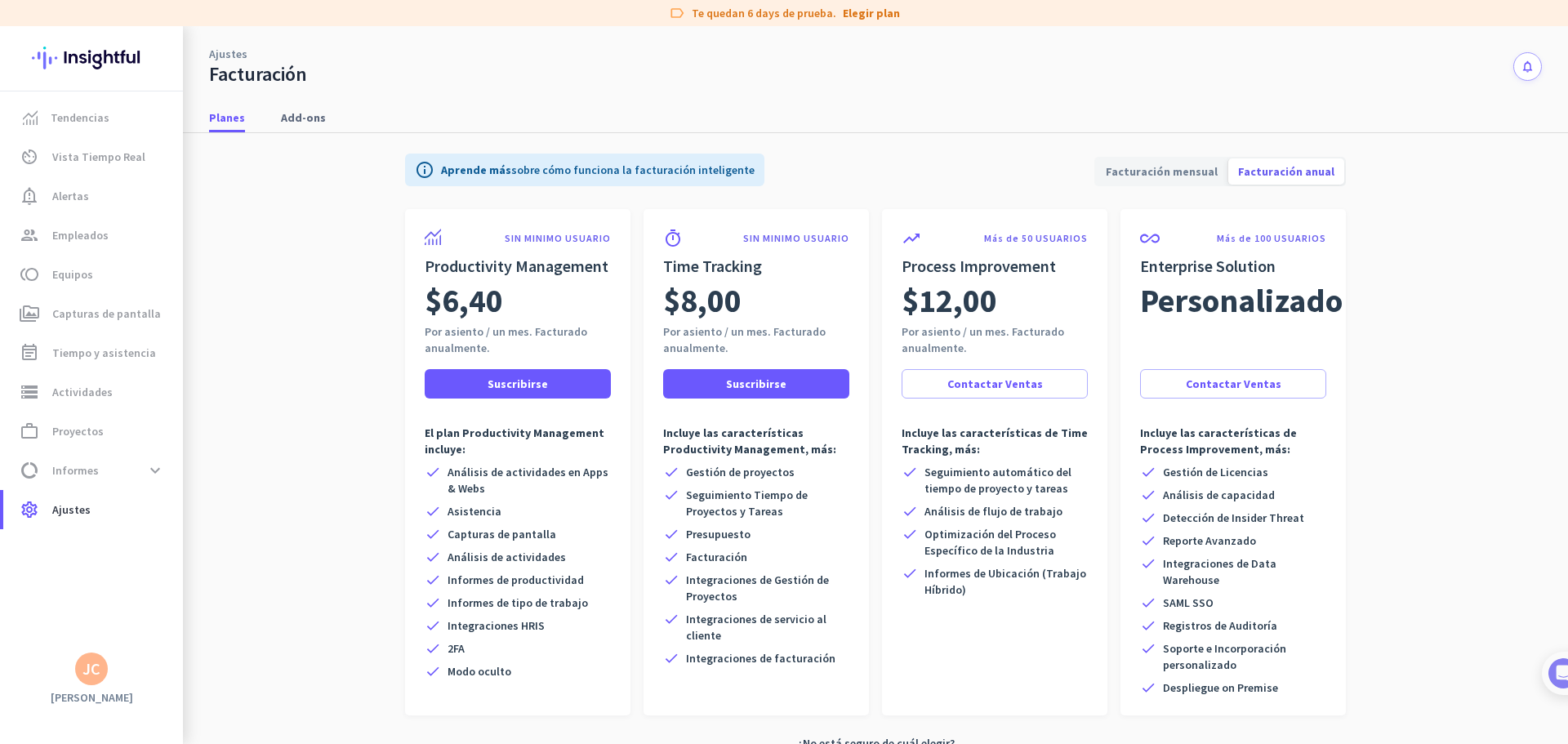 click on "Facturación mensual" at bounding box center (1161, 172) 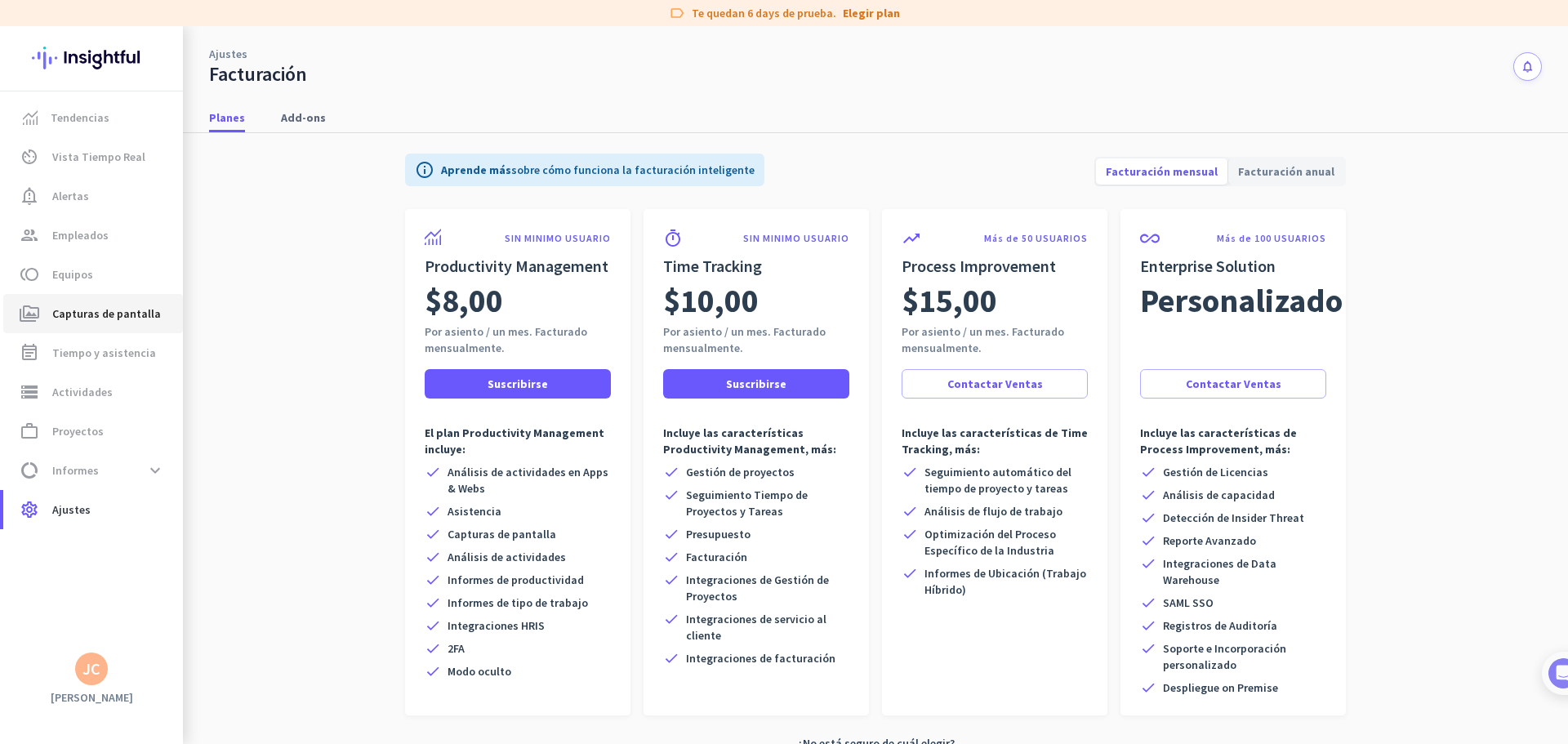 click on "Capturas de pantalla" 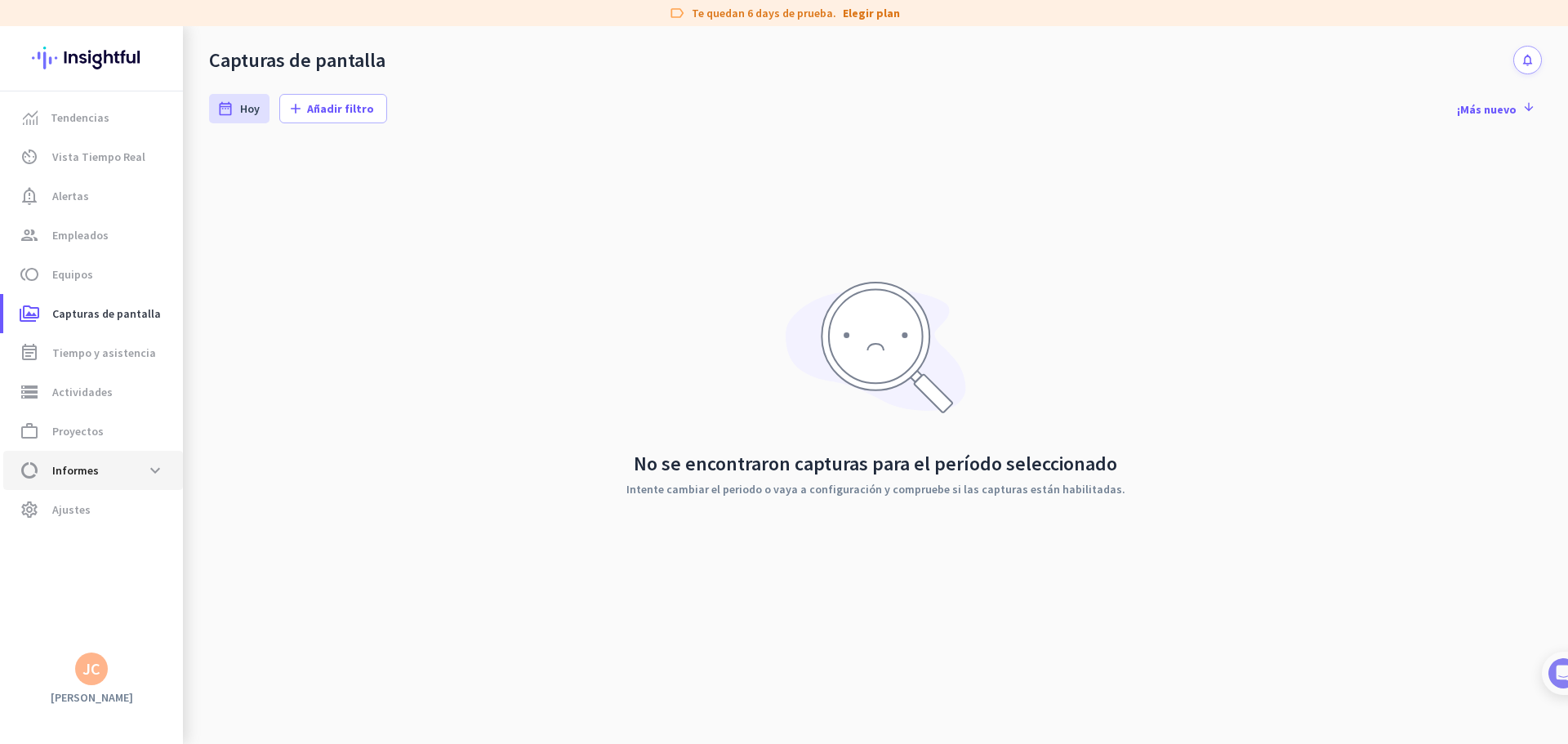 click on "data_usage  Informes  expand_more" 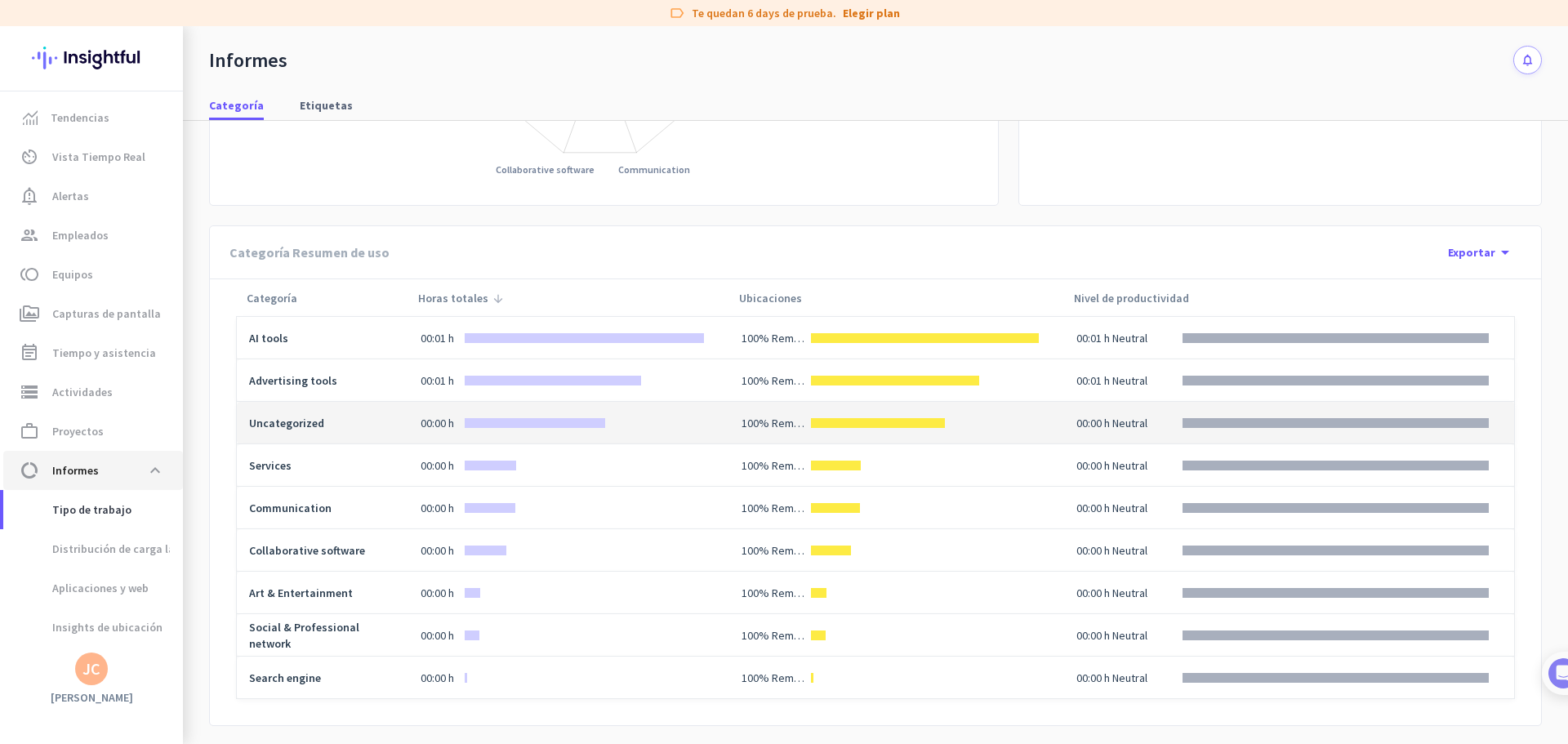 scroll, scrollTop: 350, scrollLeft: 0, axis: vertical 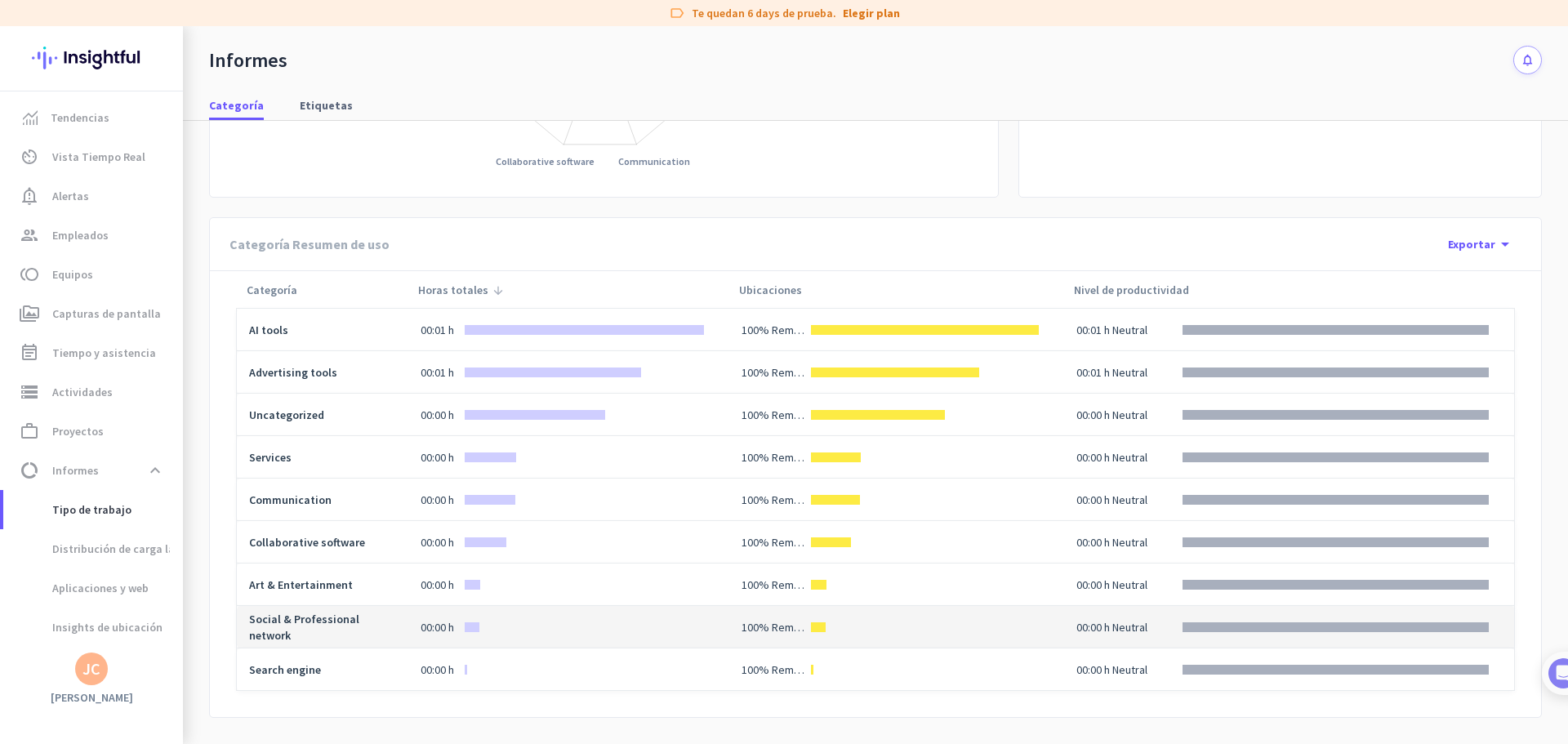click on "Social & Professional network" 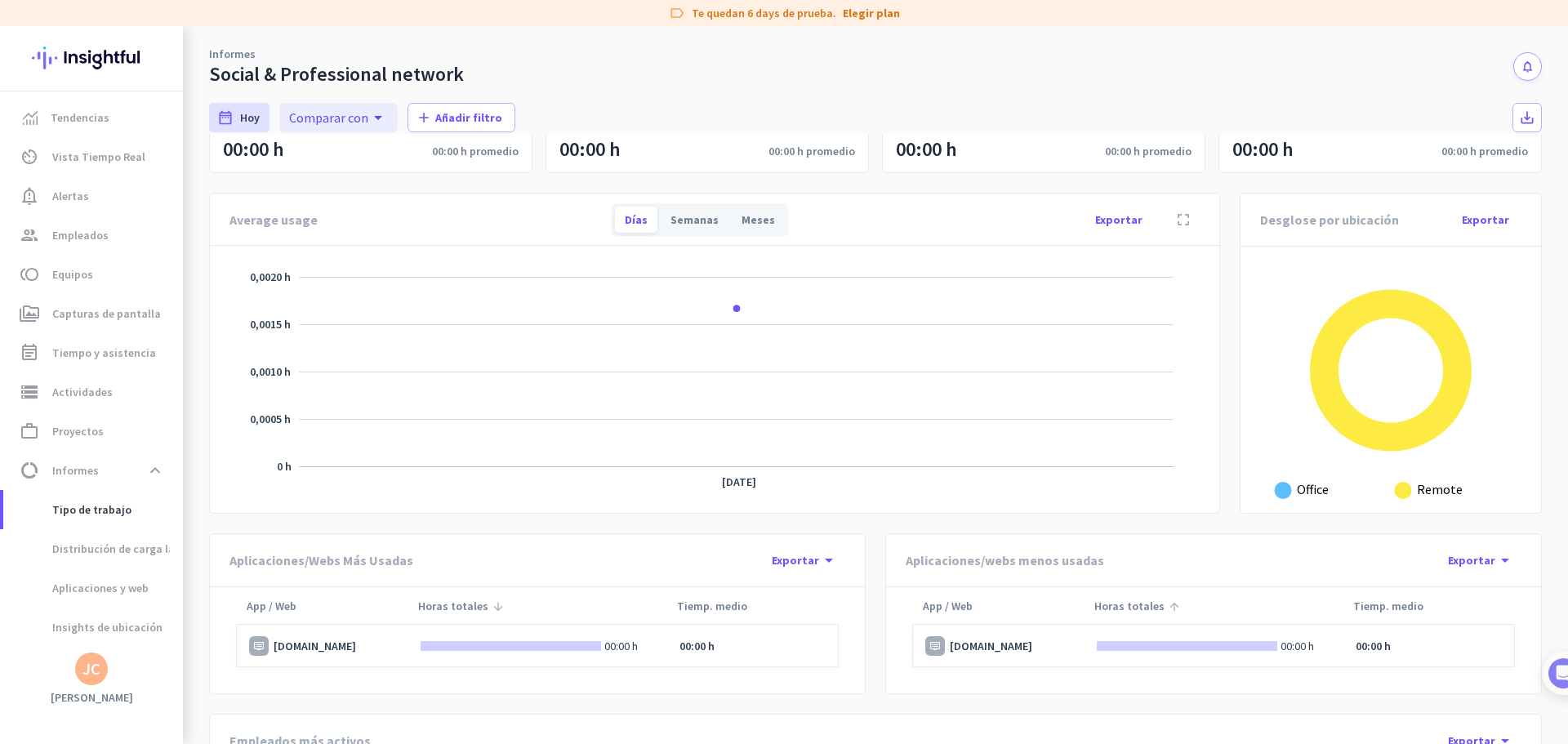 scroll, scrollTop: 0, scrollLeft: 0, axis: both 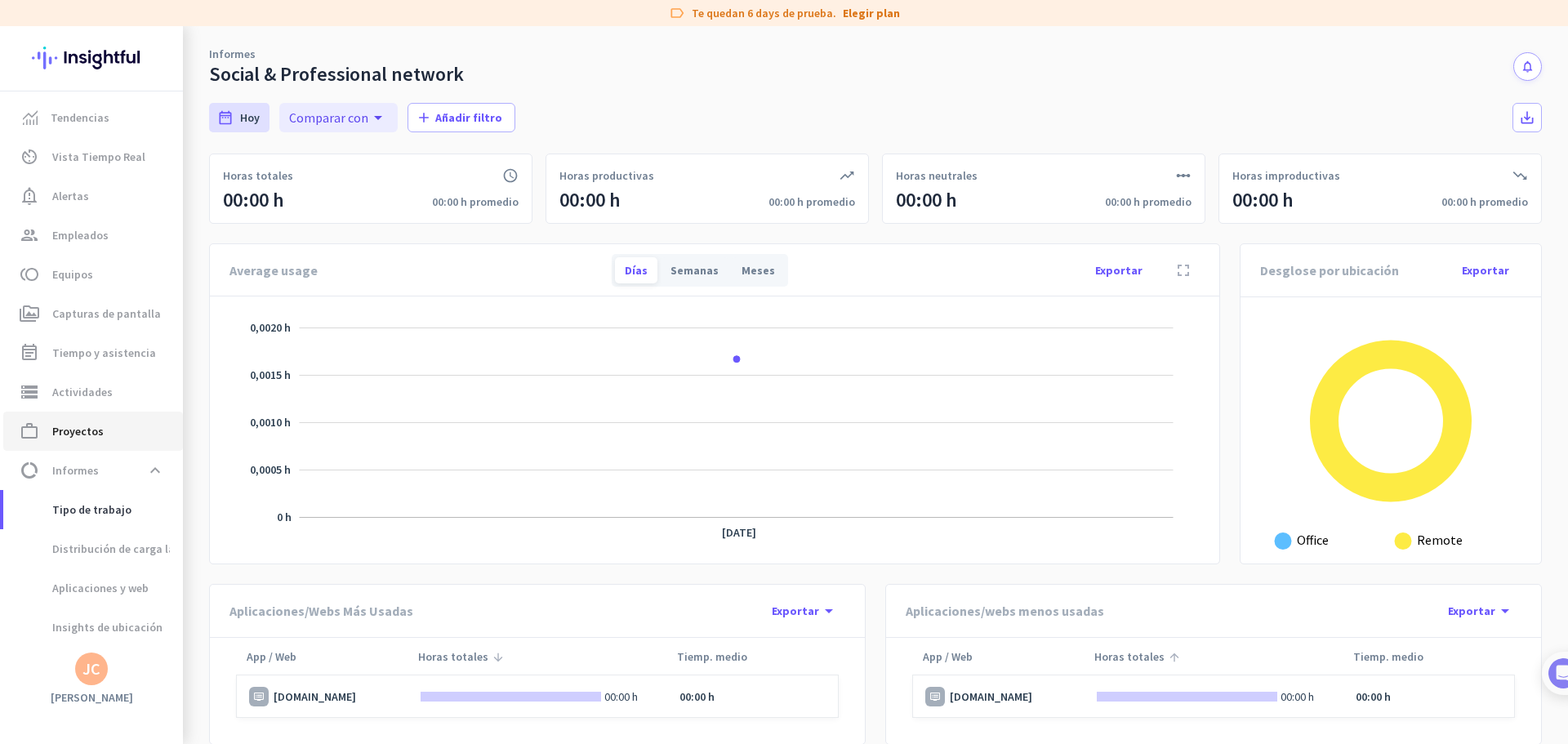 click on "Proyectos" 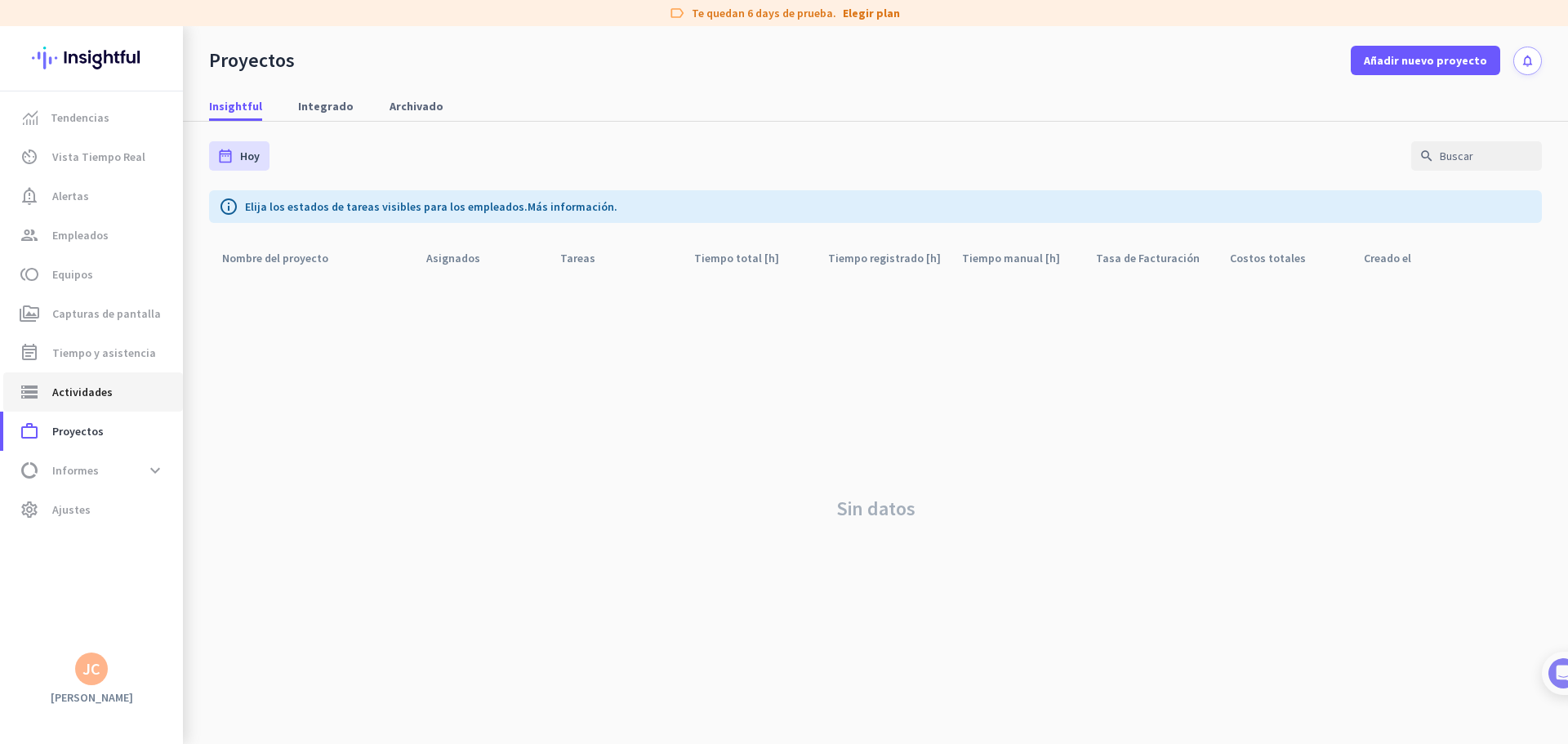 click on "Actividades" 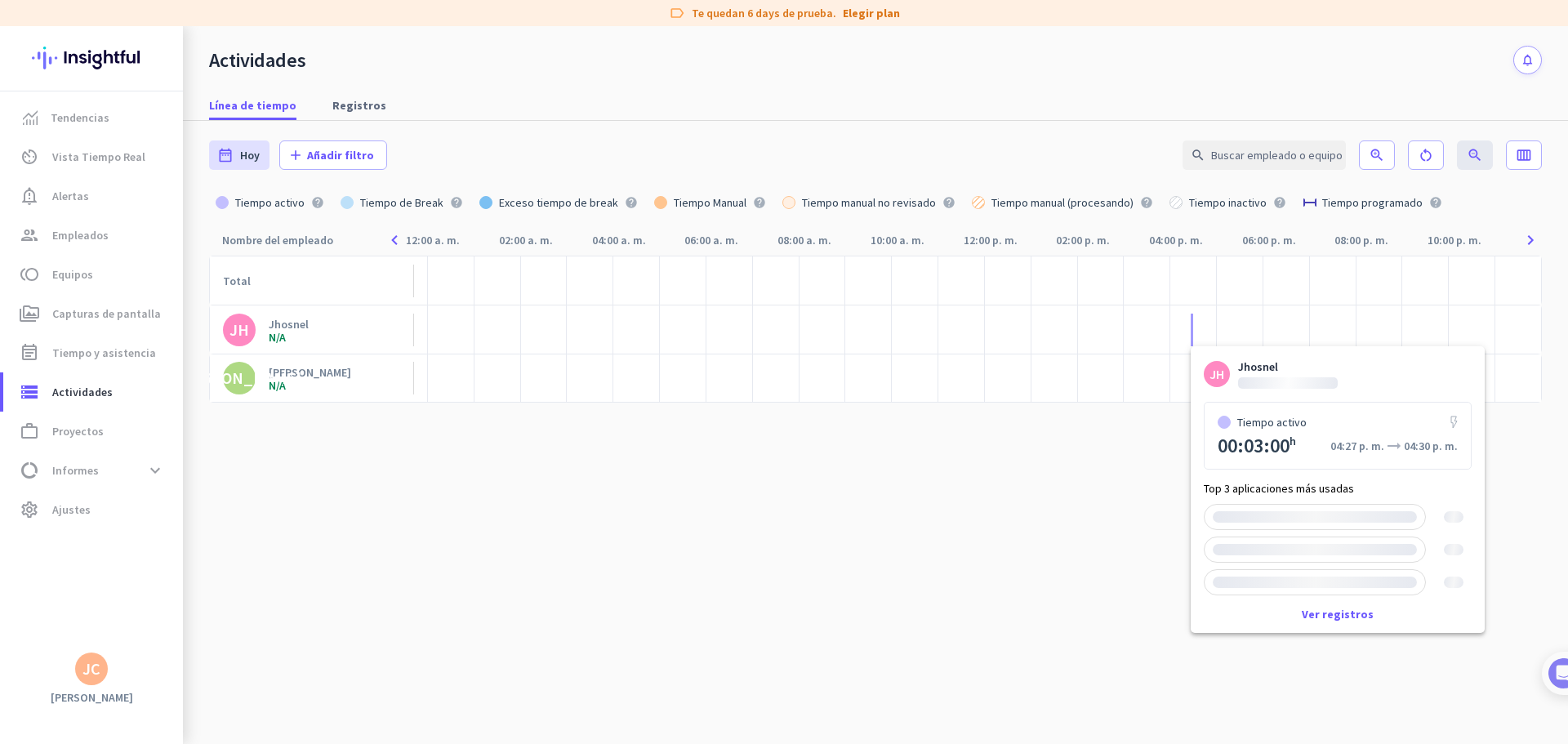 click 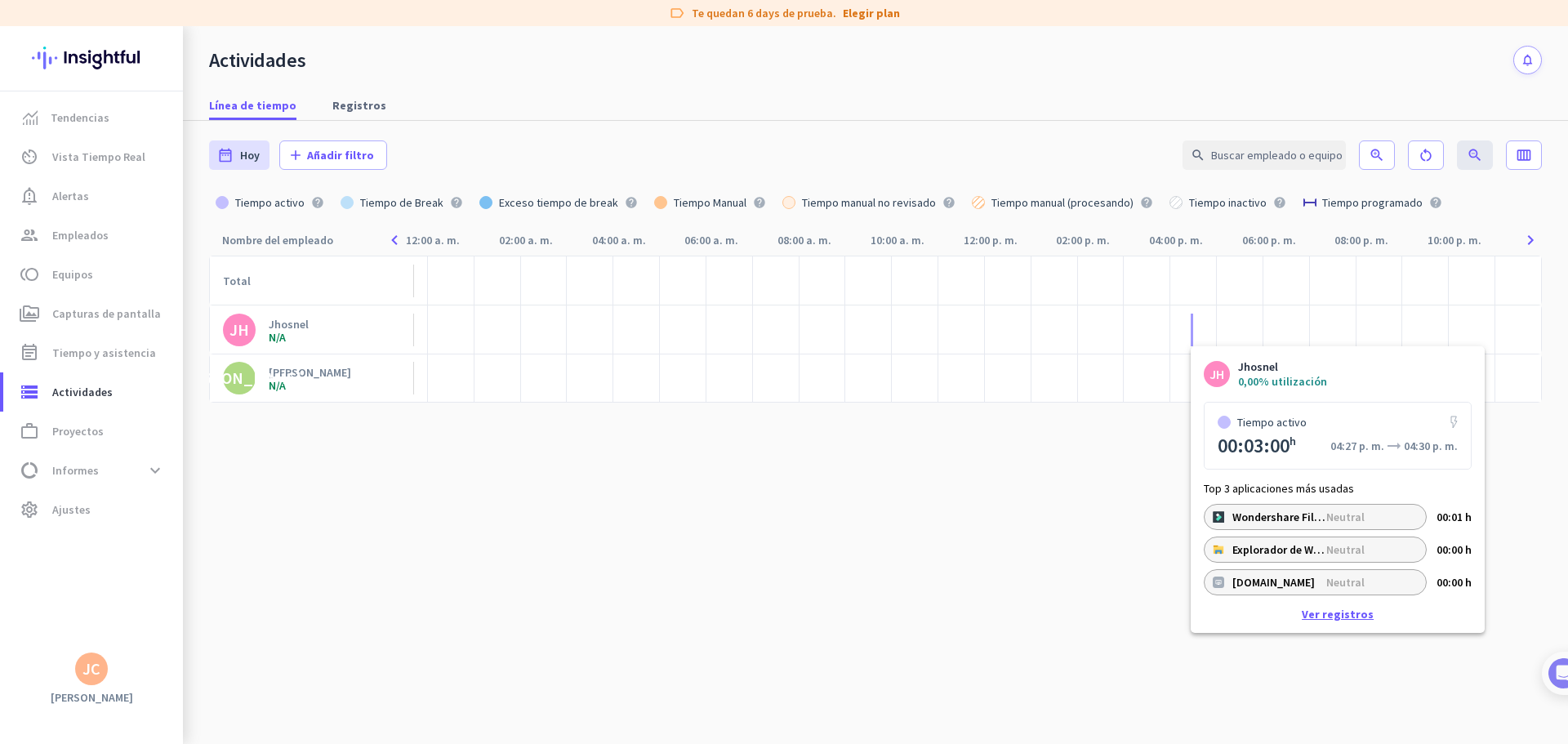 click on "Ver registros" 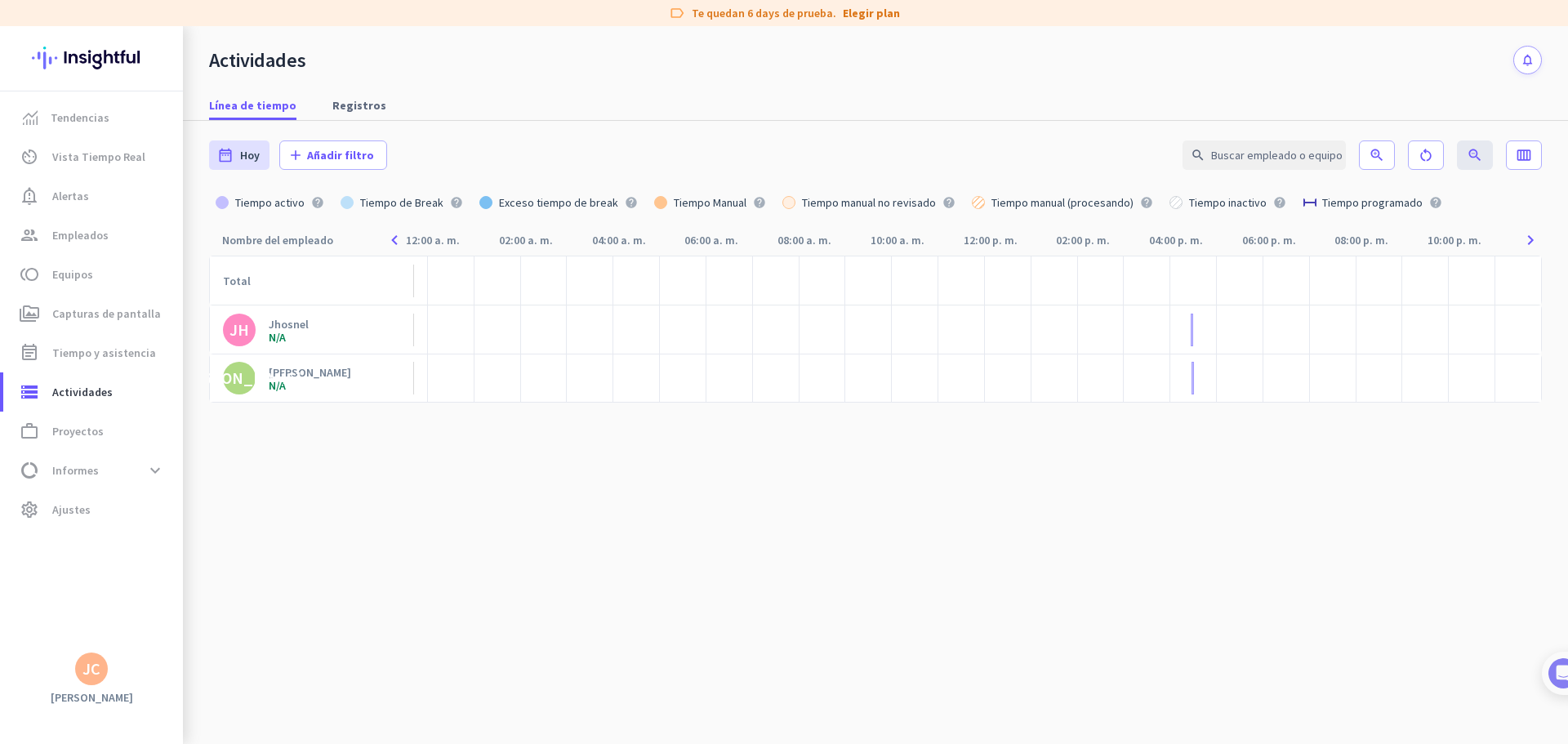 type on "[DATE] - [DATE]" 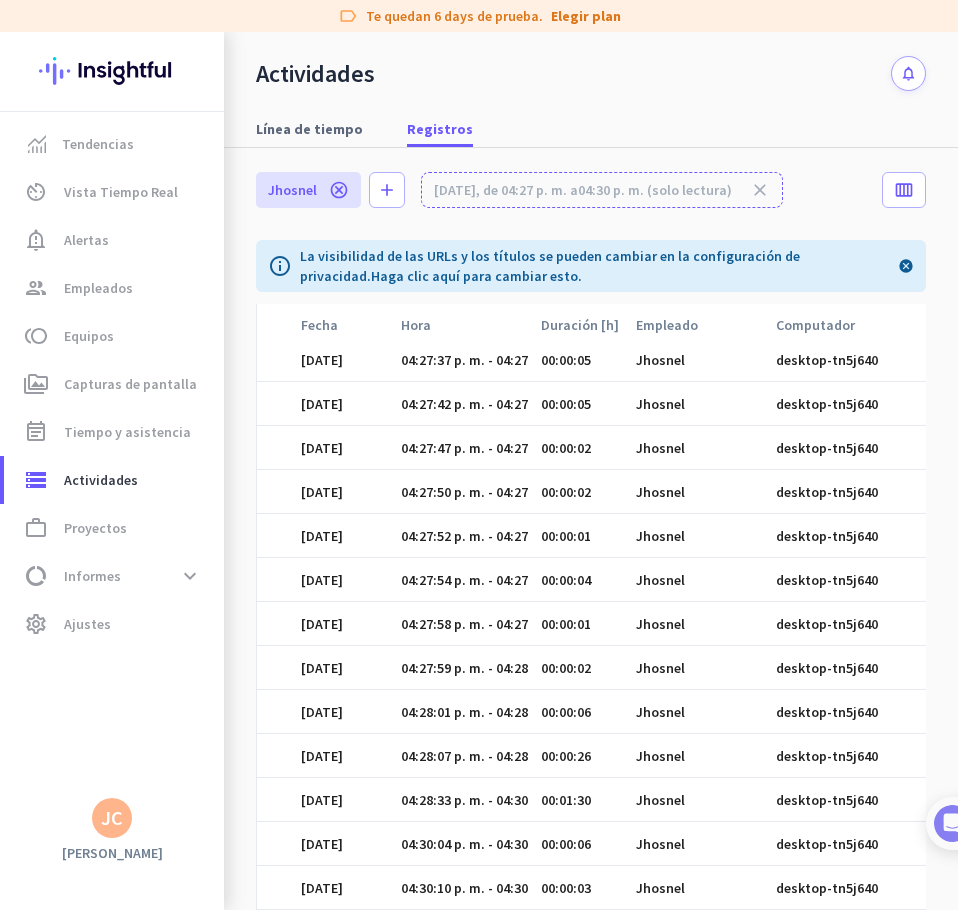 scroll, scrollTop: 378, scrollLeft: 0, axis: vertical 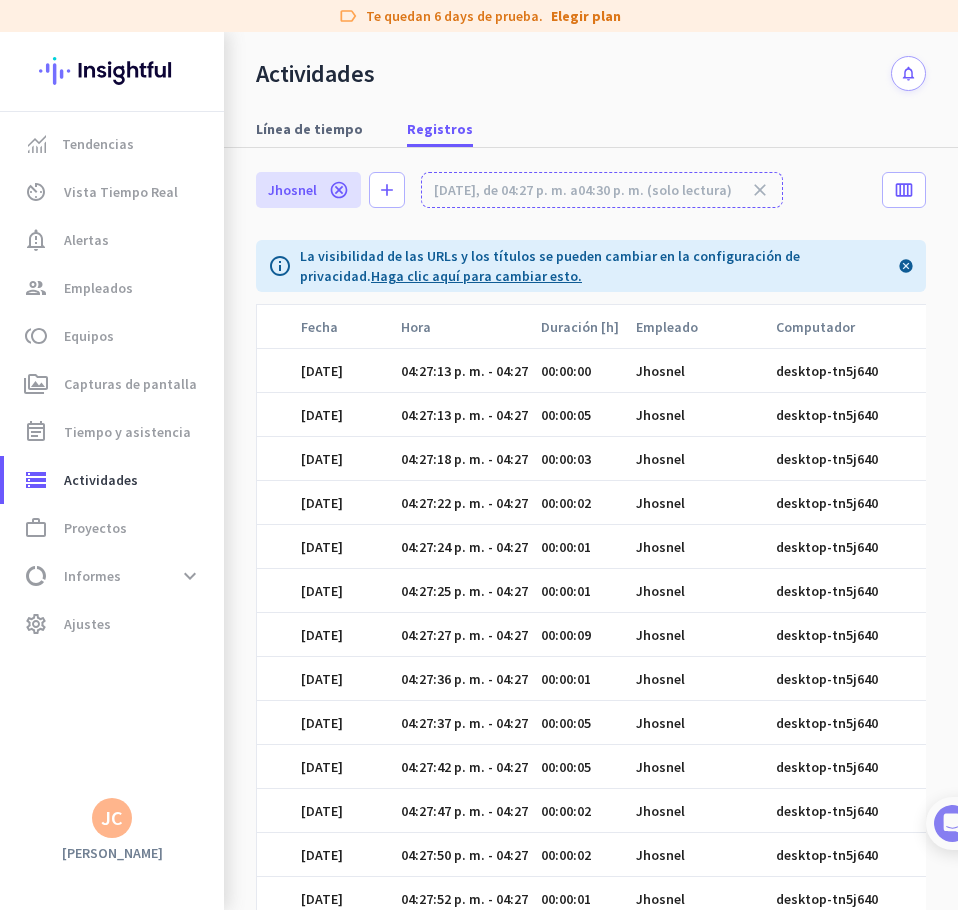 click on "Haga clic aquí para cambiar esto." 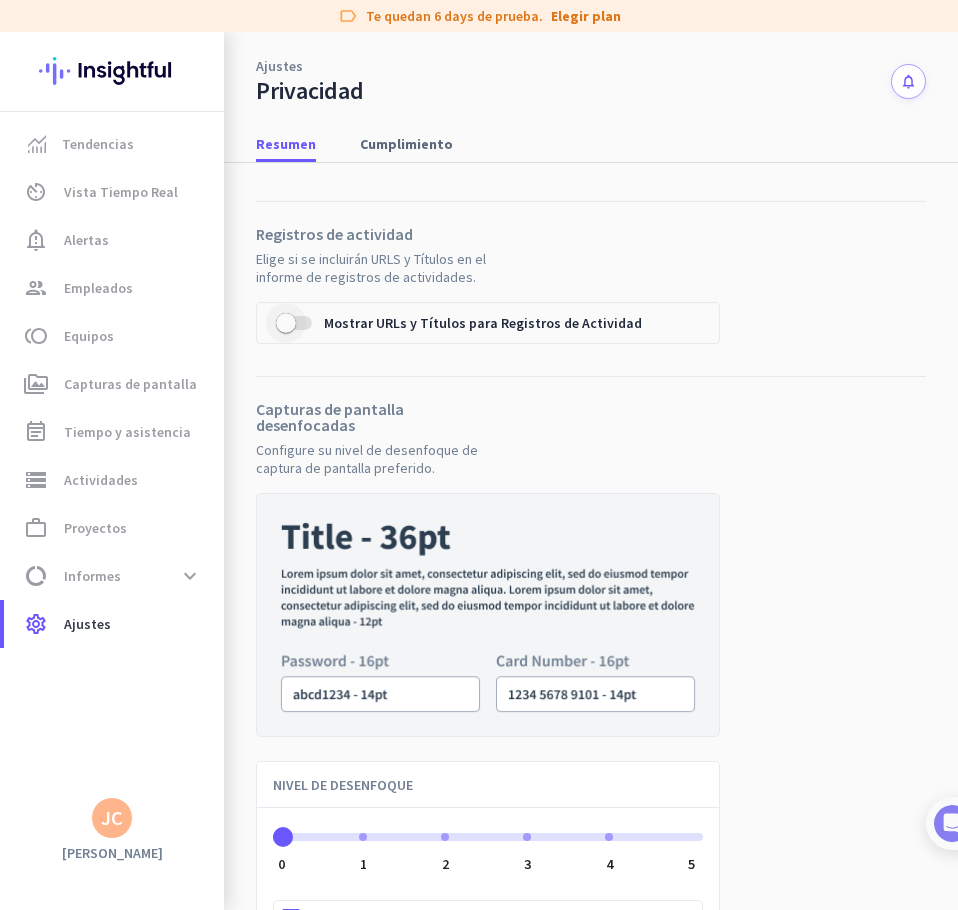 click at bounding box center (286, 323) 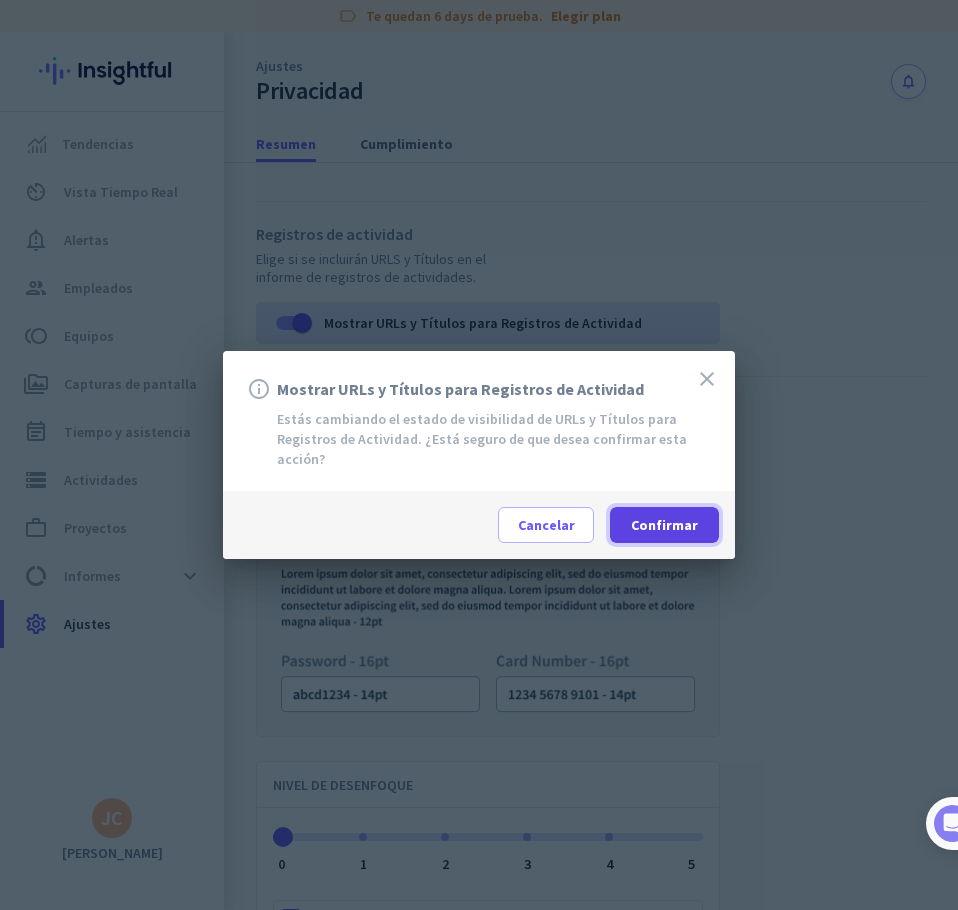 click at bounding box center (664, 525) 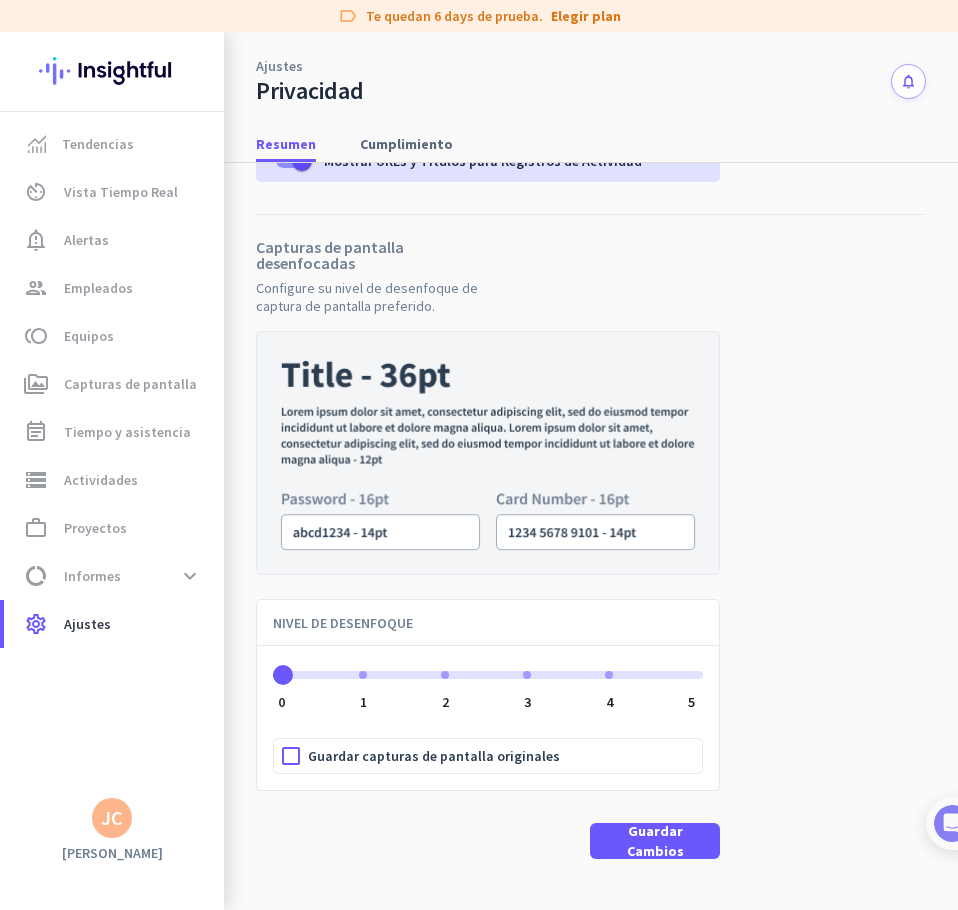 scroll, scrollTop: 165, scrollLeft: 0, axis: vertical 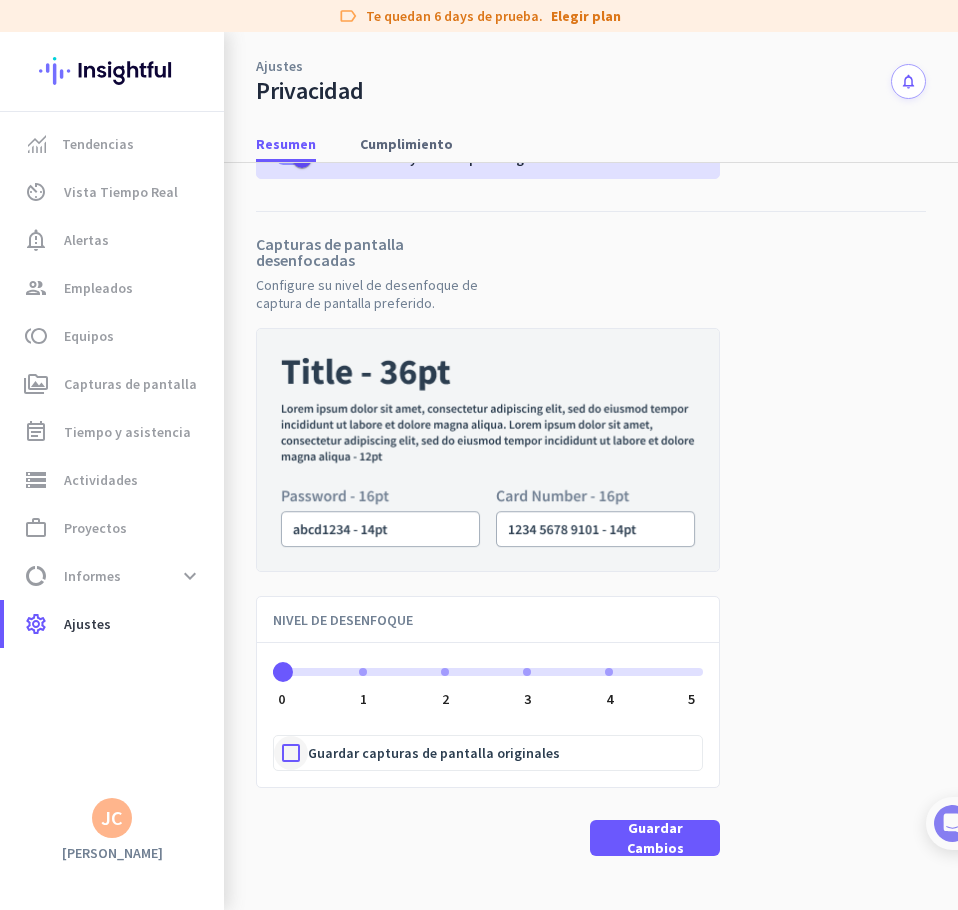 drag, startPoint x: 292, startPoint y: 729, endPoint x: 302, endPoint y: 733, distance: 10.770329 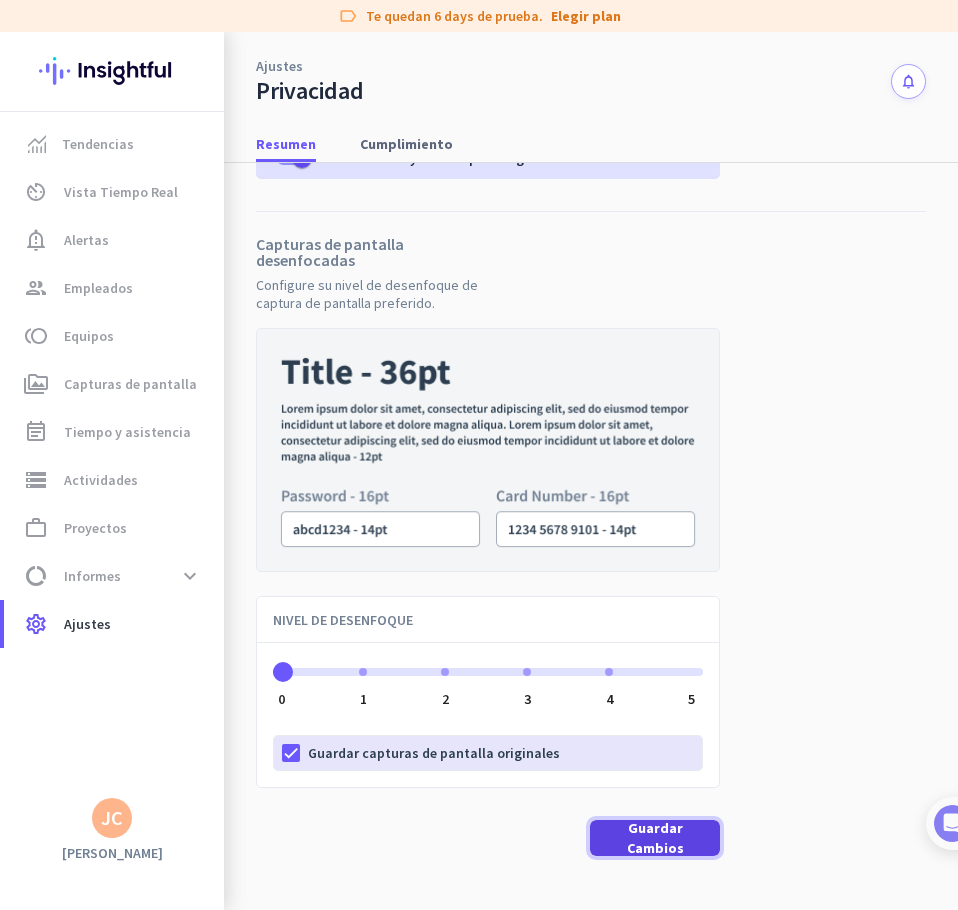 click on "Guardar Cambios" 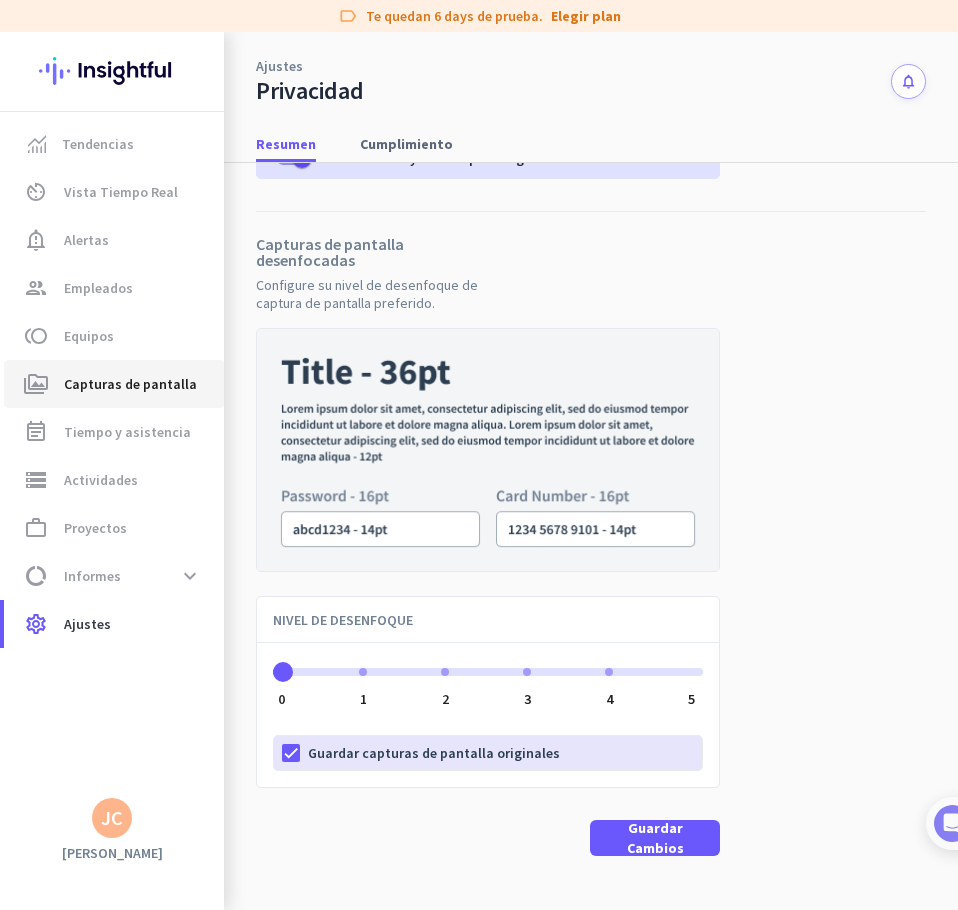 click on "Capturas de pantalla" 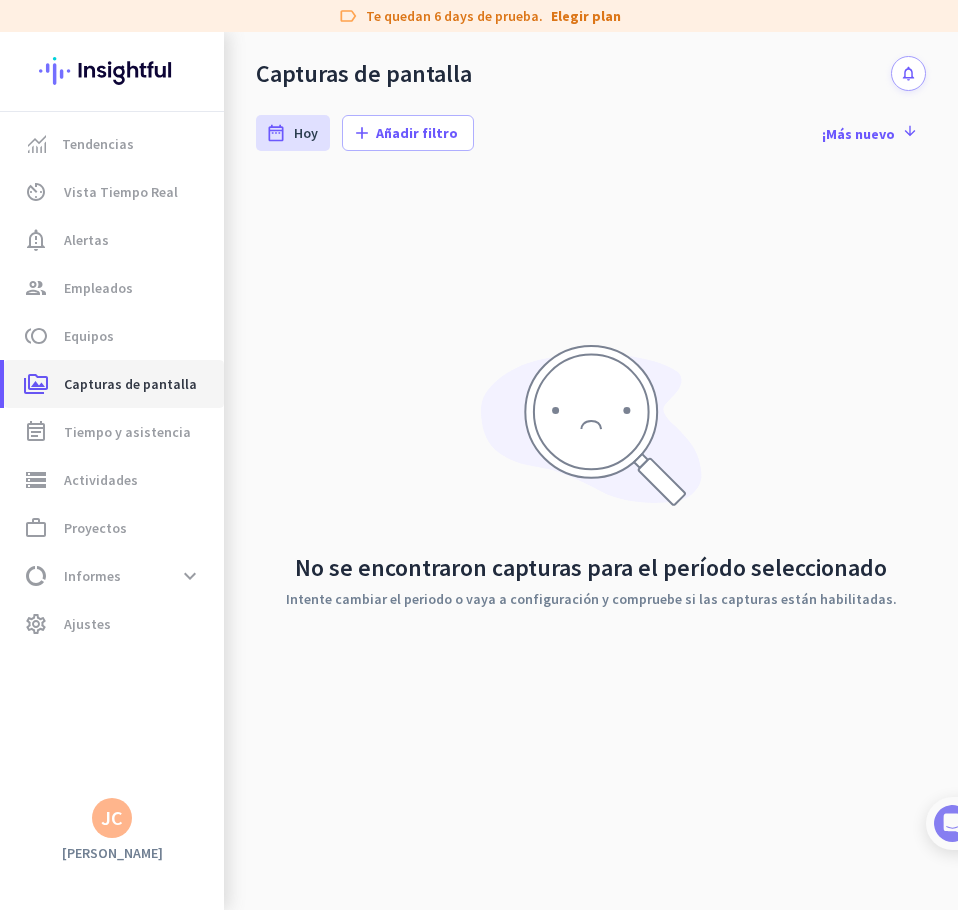 scroll, scrollTop: 0, scrollLeft: 0, axis: both 